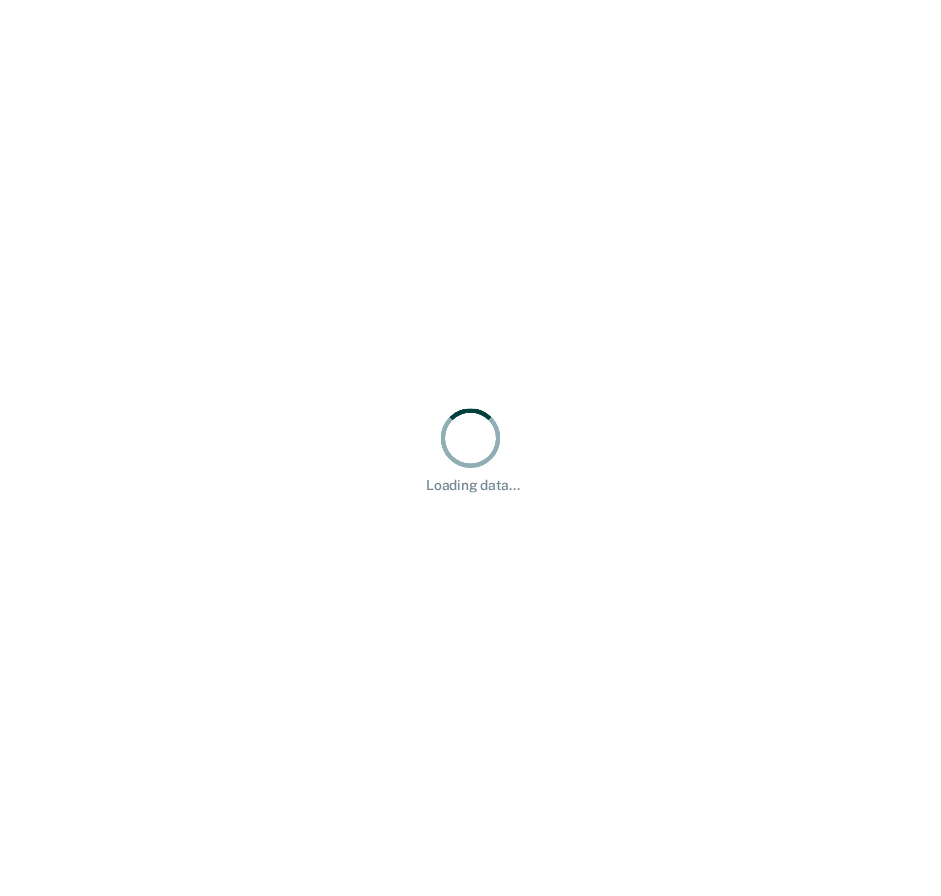 scroll, scrollTop: 0, scrollLeft: 0, axis: both 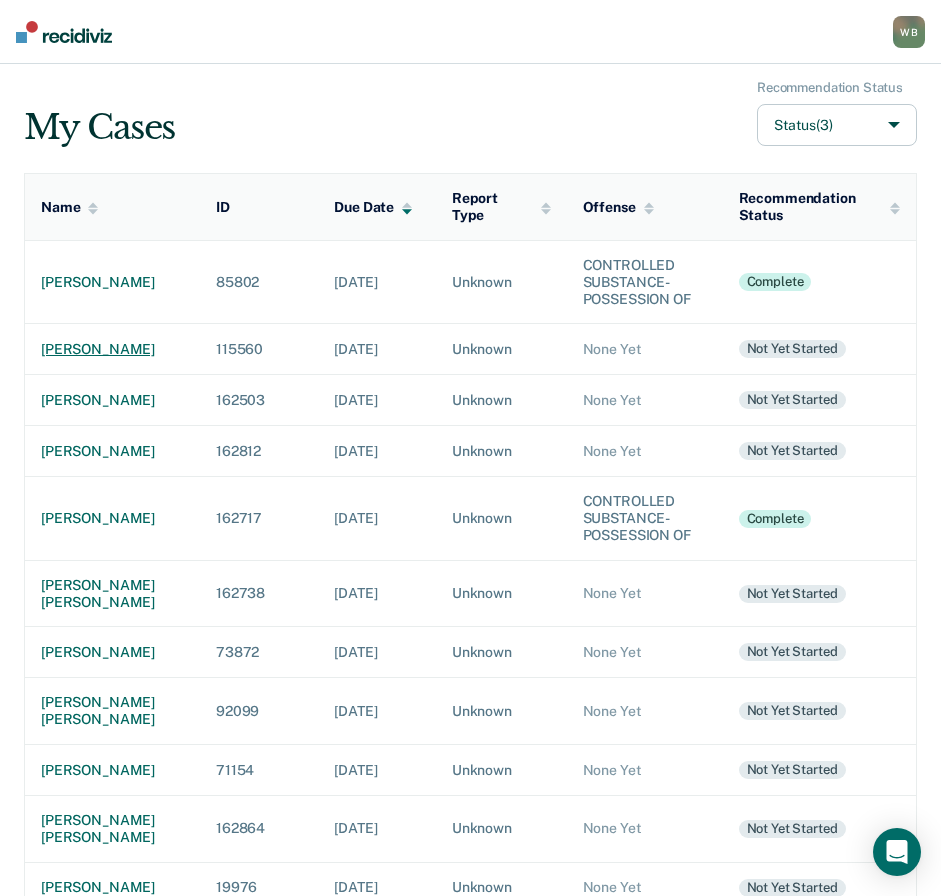 click on "[PERSON_NAME]" at bounding box center (112, 349) 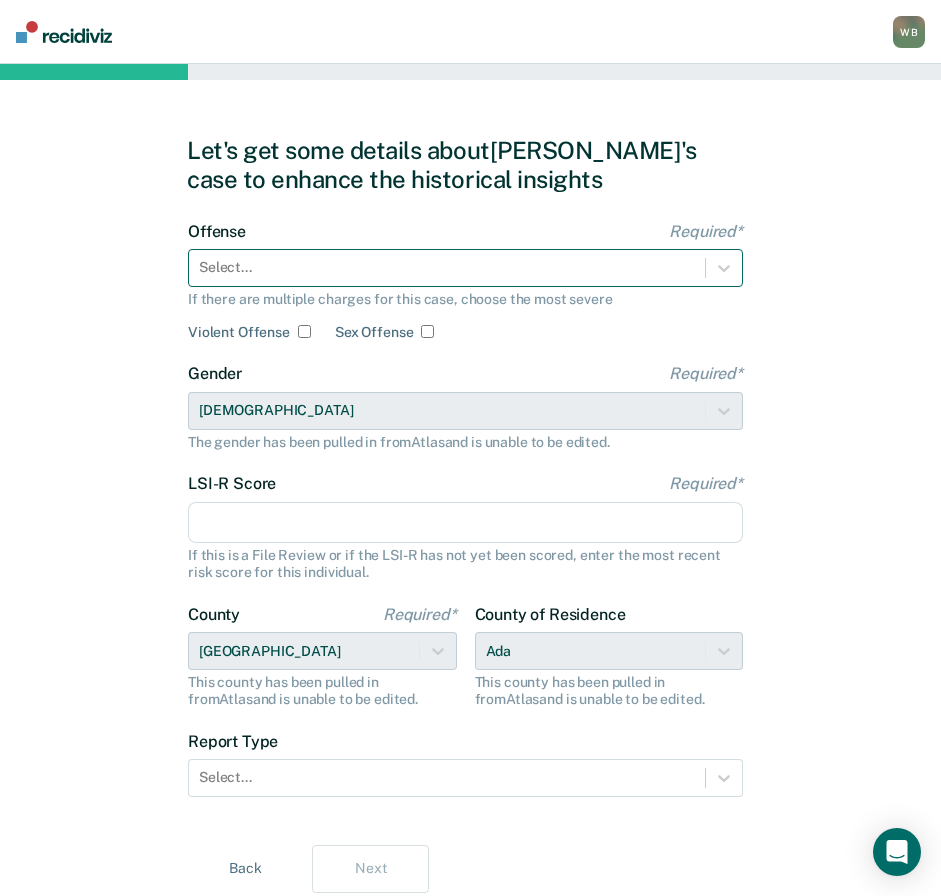 click at bounding box center [447, 267] 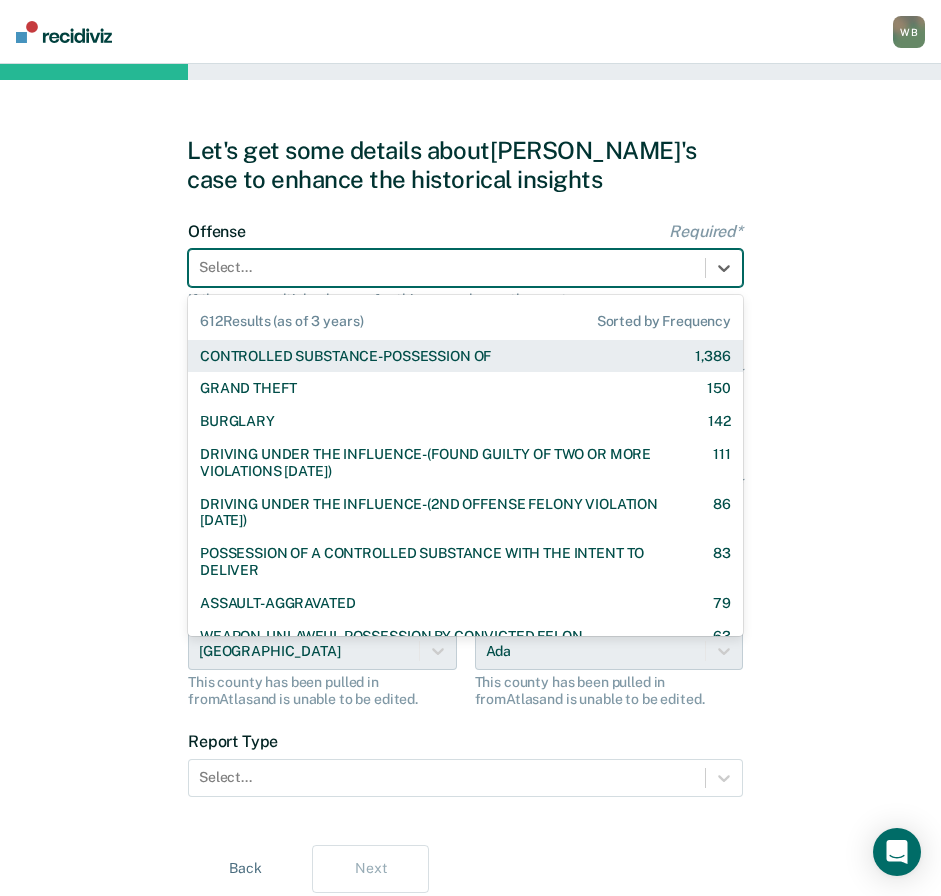click on "CONTROLLED SUBSTANCE-POSSESSION OF" at bounding box center [345, 356] 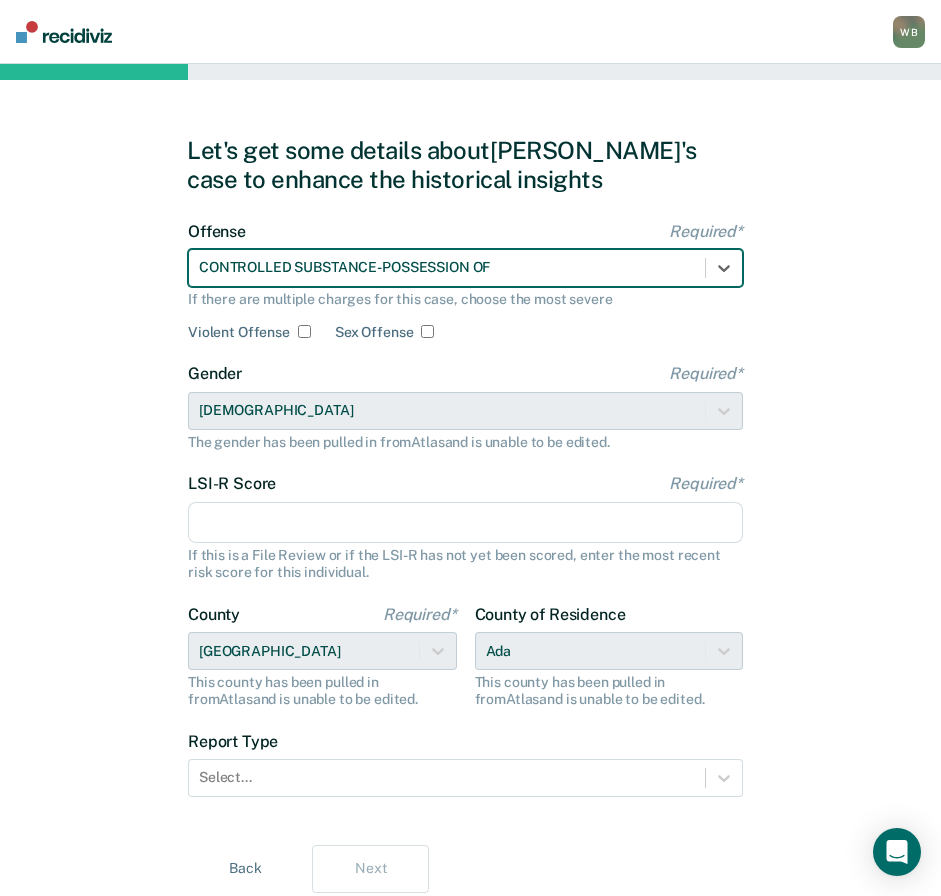 click on "LSI-R Score  Required*" at bounding box center (465, 523) 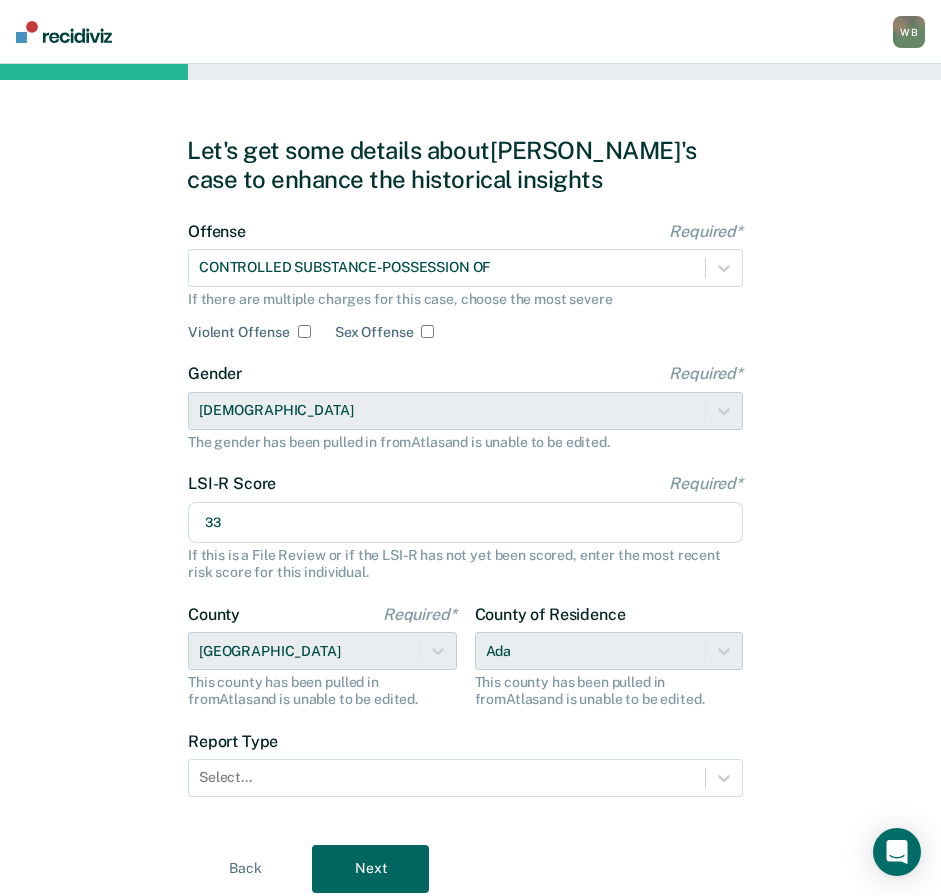 type on "33" 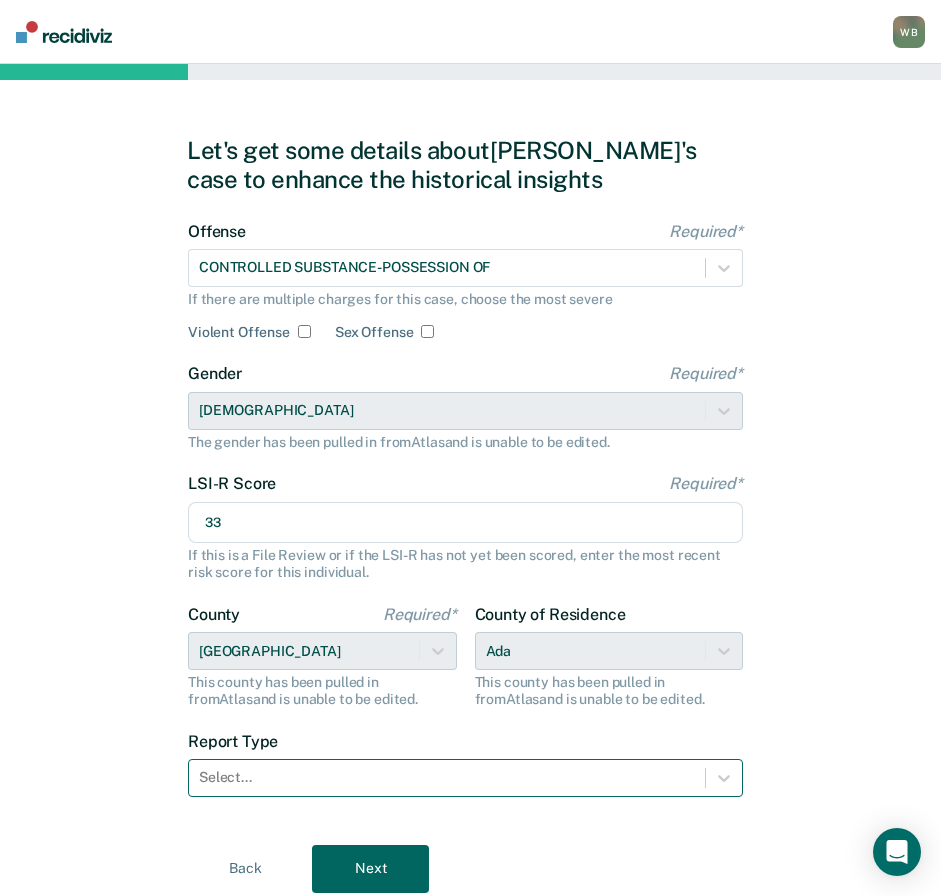 click on "Offense  Required* CONTROLLED SUBSTANCE-POSSESSION OF If there are multiple charges for this case, choose the most severe Violent Offense Sex Offense Gender  Required* [DEMOGRAPHIC_DATA] The gender has been pulled in from  [GEOGRAPHIC_DATA]  and is unable to be edited. LSI-R Score  Required* 33 If this is a File Review or if the LSI-R has not yet been scored, enter the most recent risk score for this individual. County  Required* [GEOGRAPHIC_DATA] This county has been pulled in from  [GEOGRAPHIC_DATA]  and is unable to be edited. County of Residence  Ada This county has been pulled in from  [GEOGRAPHIC_DATA]  and is unable to be edited. Report Type  Select..." at bounding box center (465, 521) 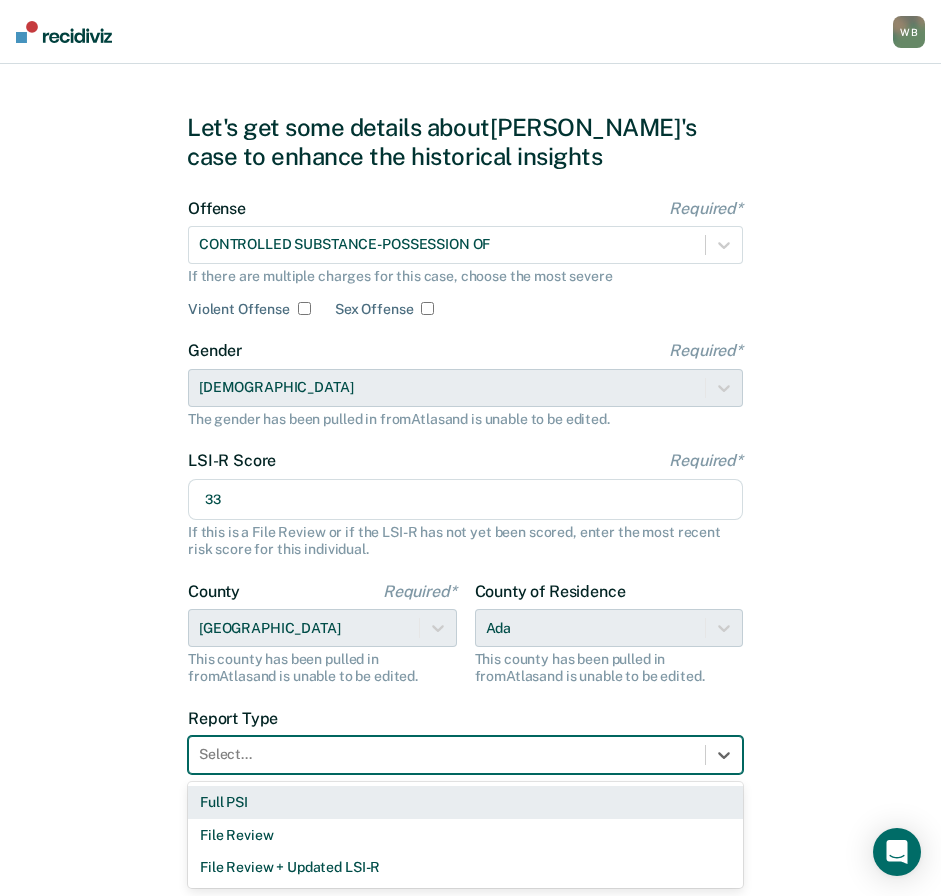 drag, startPoint x: 237, startPoint y: 804, endPoint x: 257, endPoint y: 803, distance: 20.024984 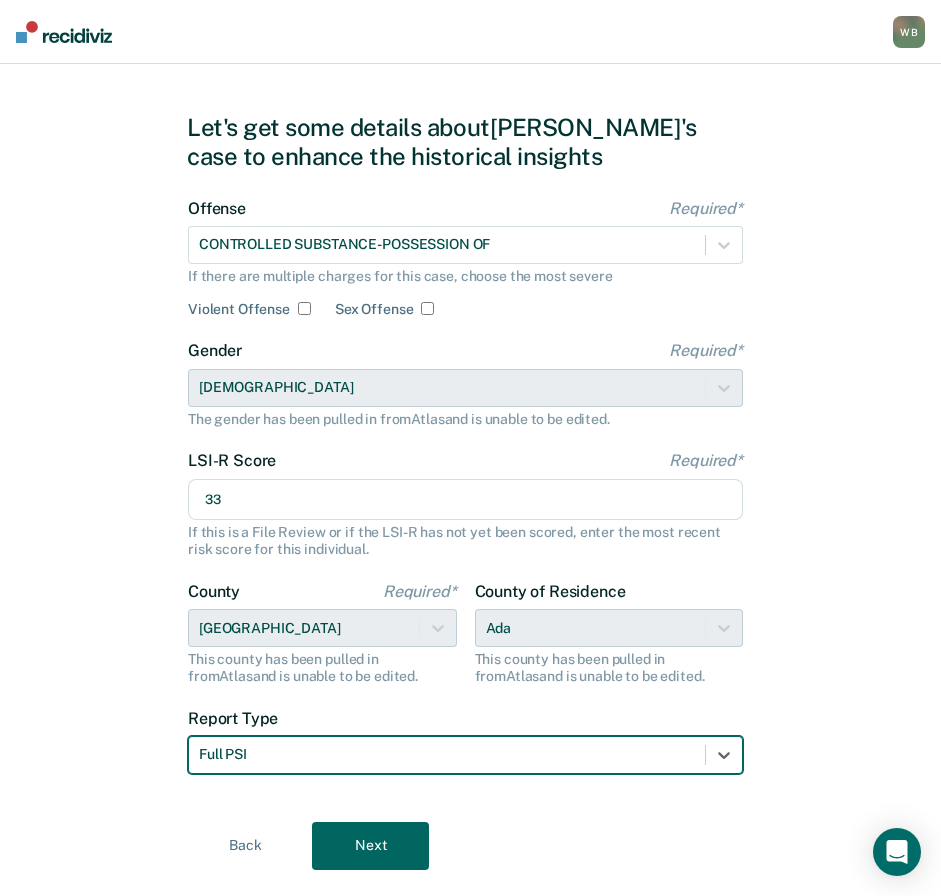 click on "Next" at bounding box center (370, 846) 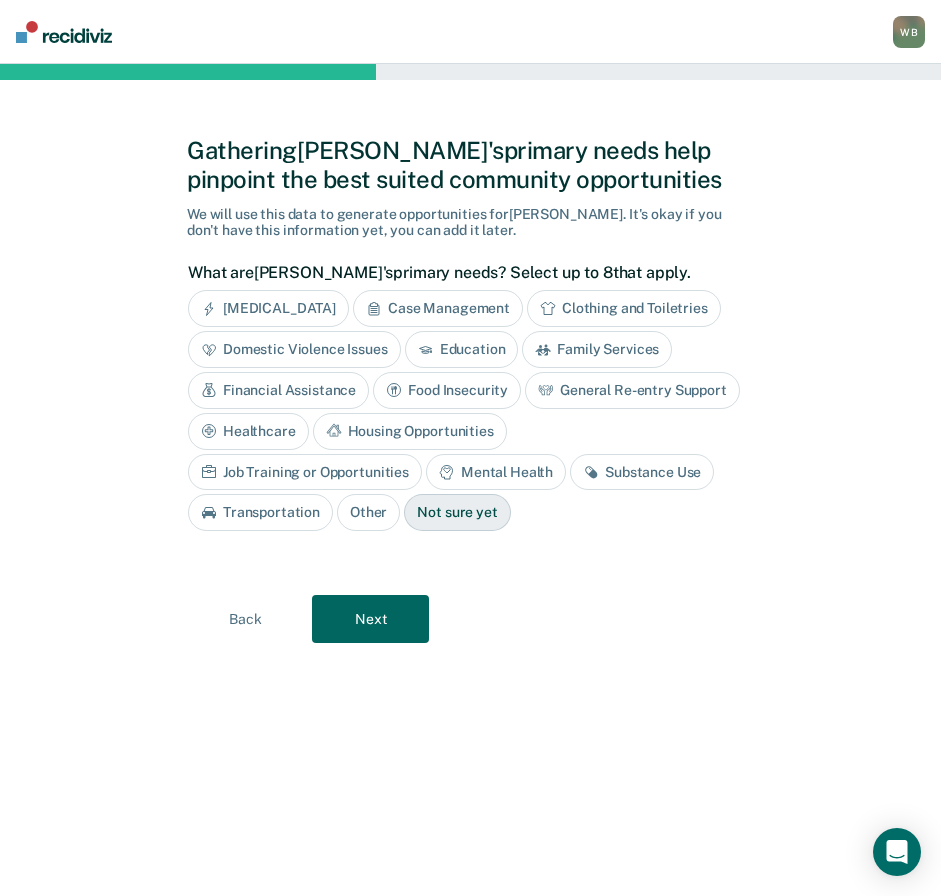 scroll, scrollTop: 0, scrollLeft: 0, axis: both 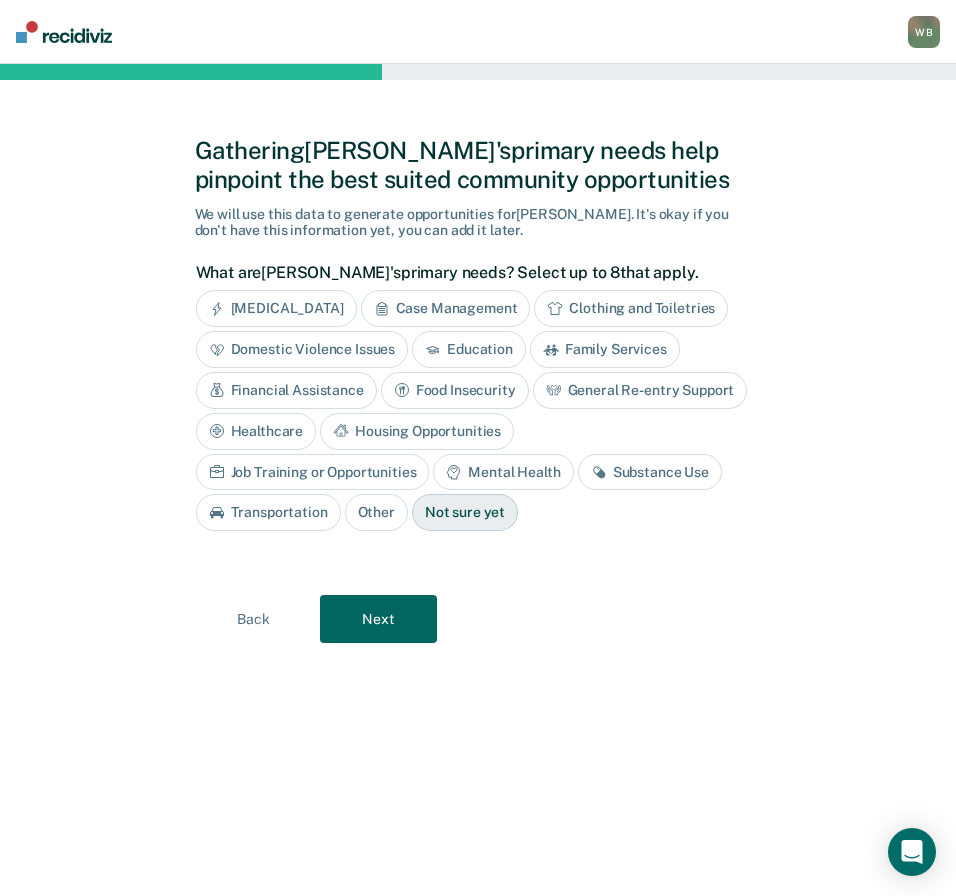 click on "Substance Use" at bounding box center (650, 472) 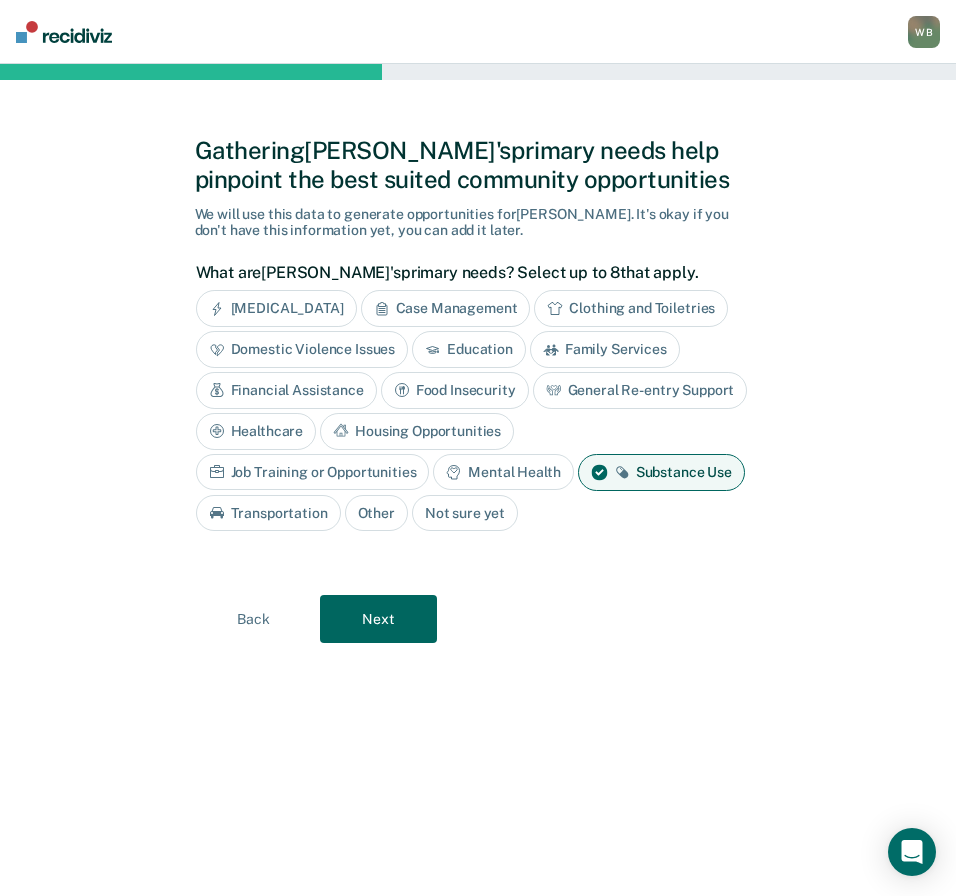click on "Housing Opportunities" at bounding box center [417, 431] 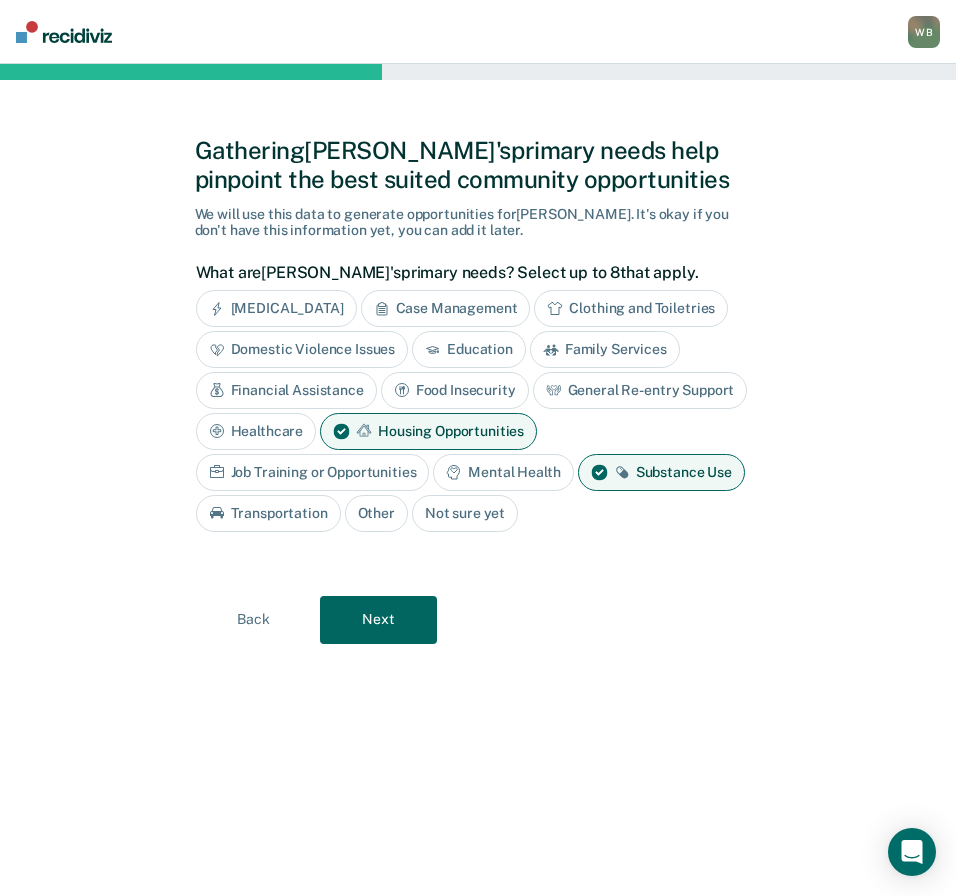 click on "Next" at bounding box center [378, 620] 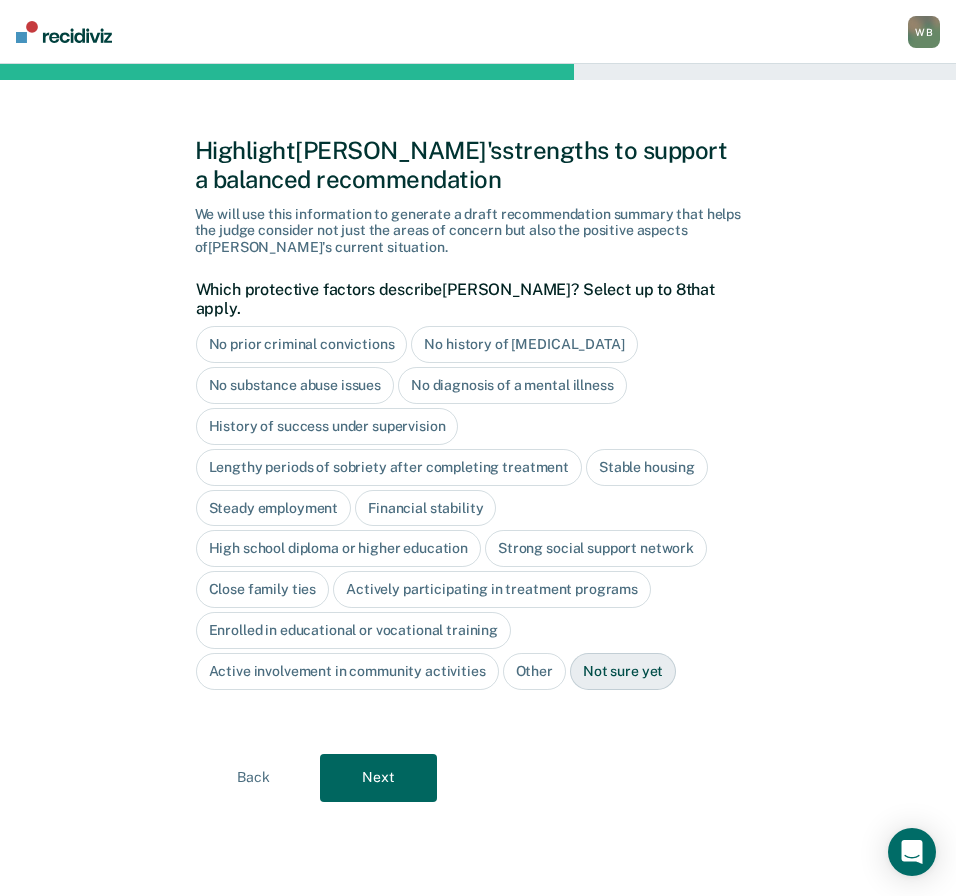 click on "Next" at bounding box center (378, 778) 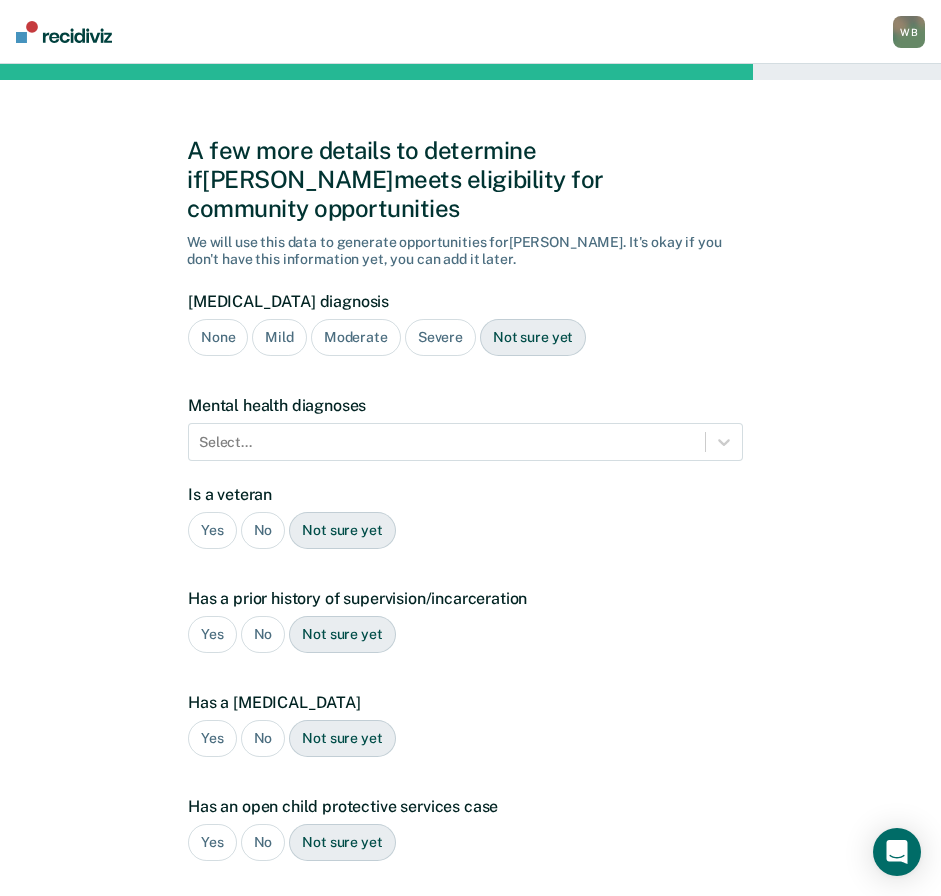drag, startPoint x: 295, startPoint y: 301, endPoint x: 288, endPoint y: 332, distance: 31.780497 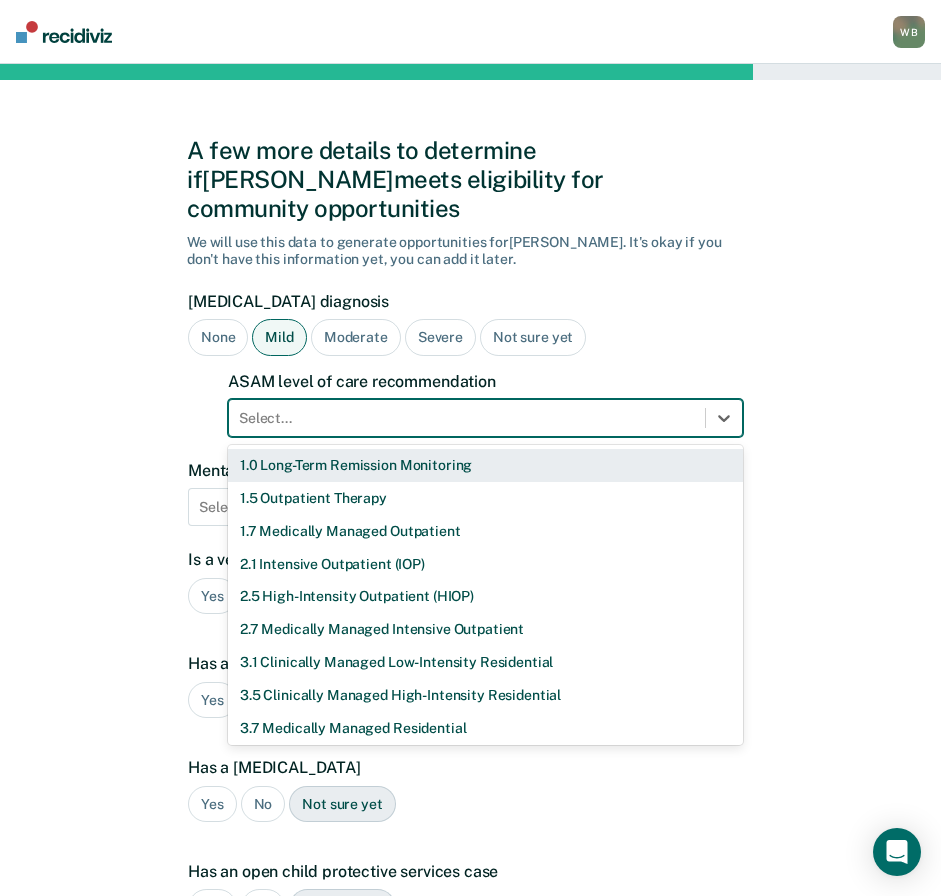 click at bounding box center [467, 418] 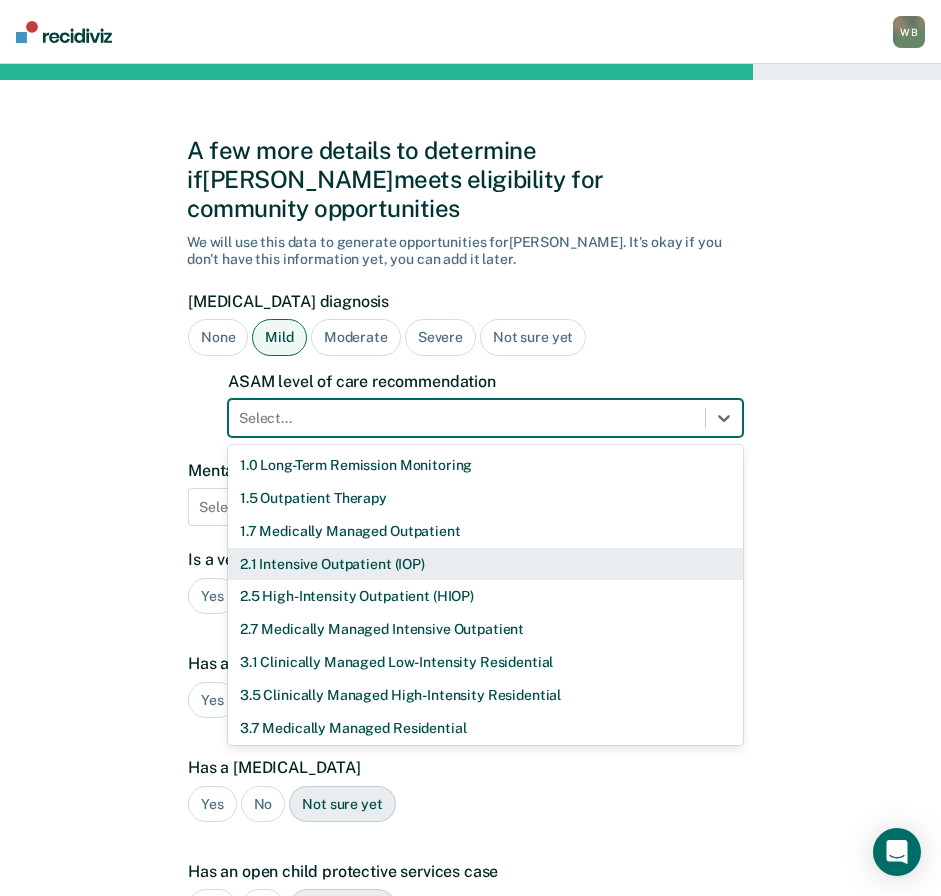 click on "2.1 Intensive Outpatient (IOP)" at bounding box center [485, 564] 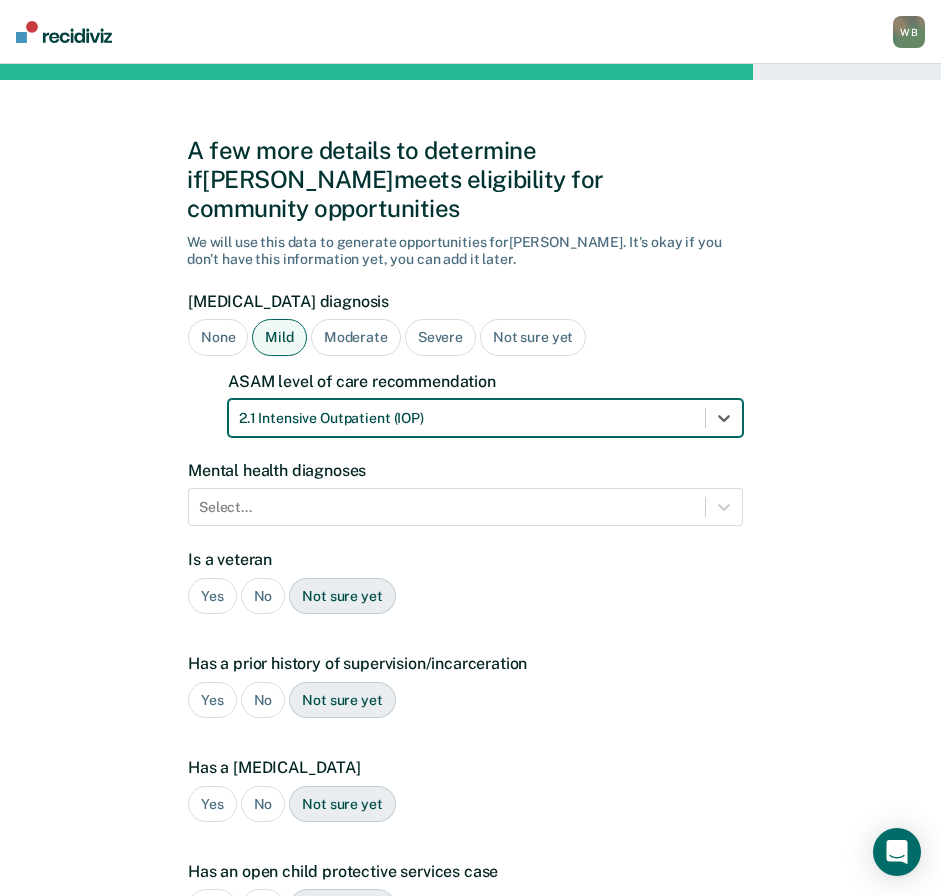 click on "No" at bounding box center [263, 596] 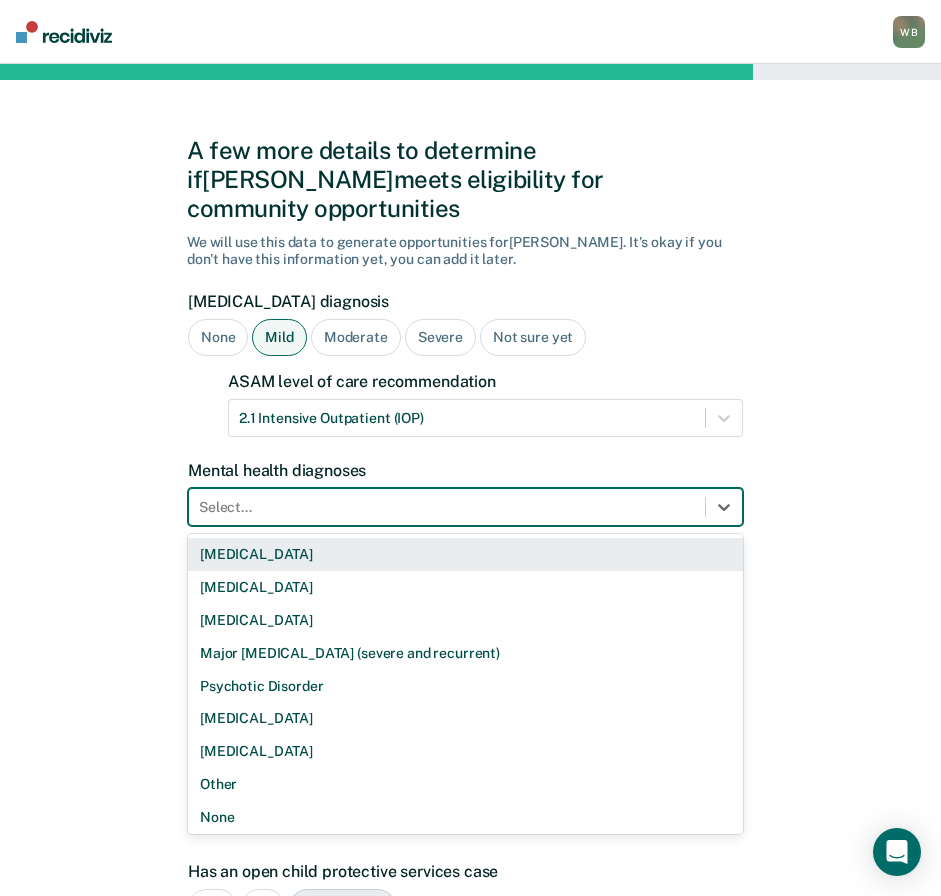 click at bounding box center (447, 507) 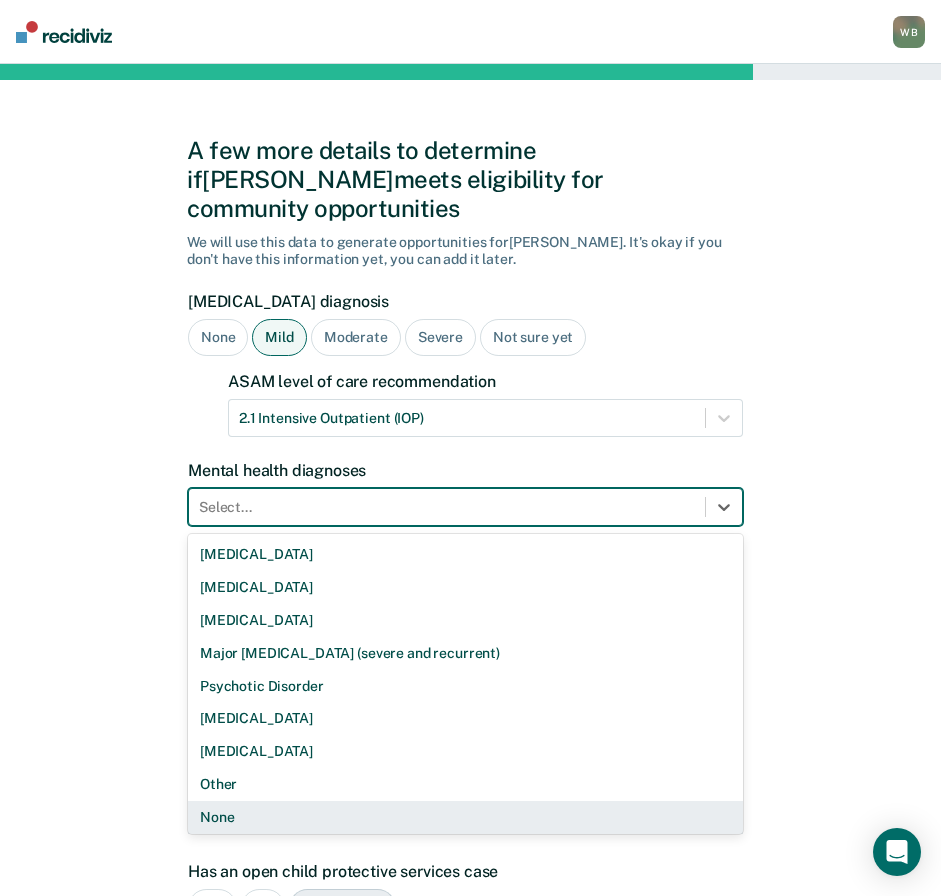 click on "None" at bounding box center (465, 817) 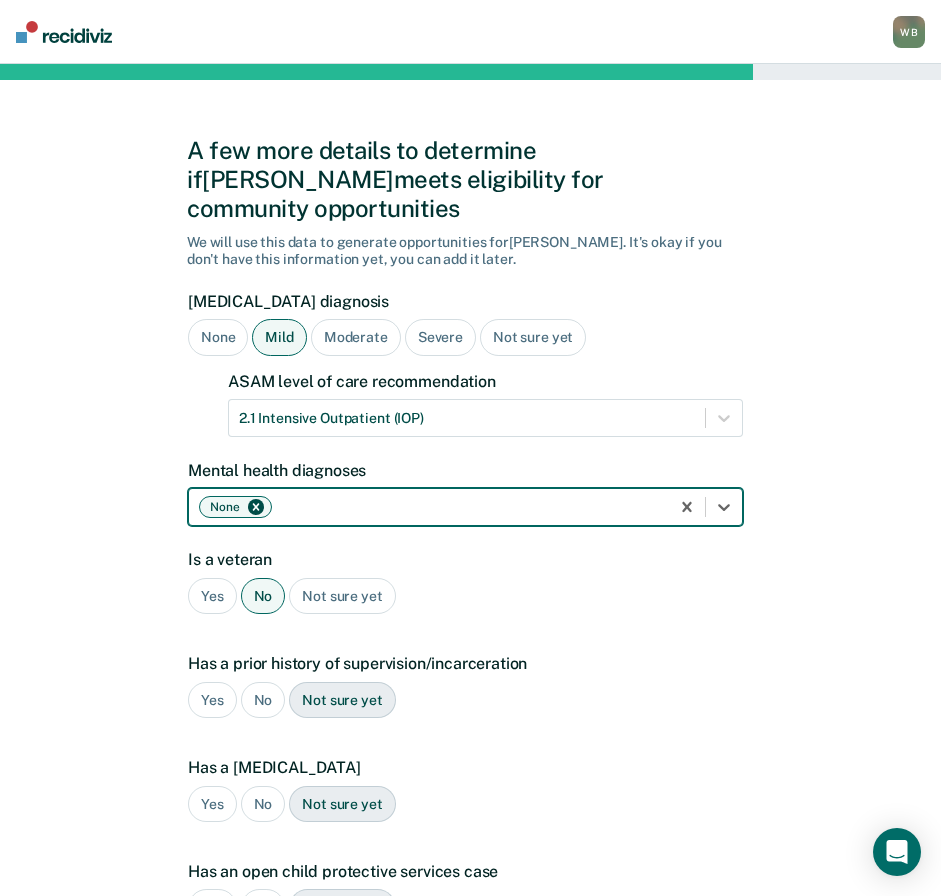 click on "No" at bounding box center (263, 596) 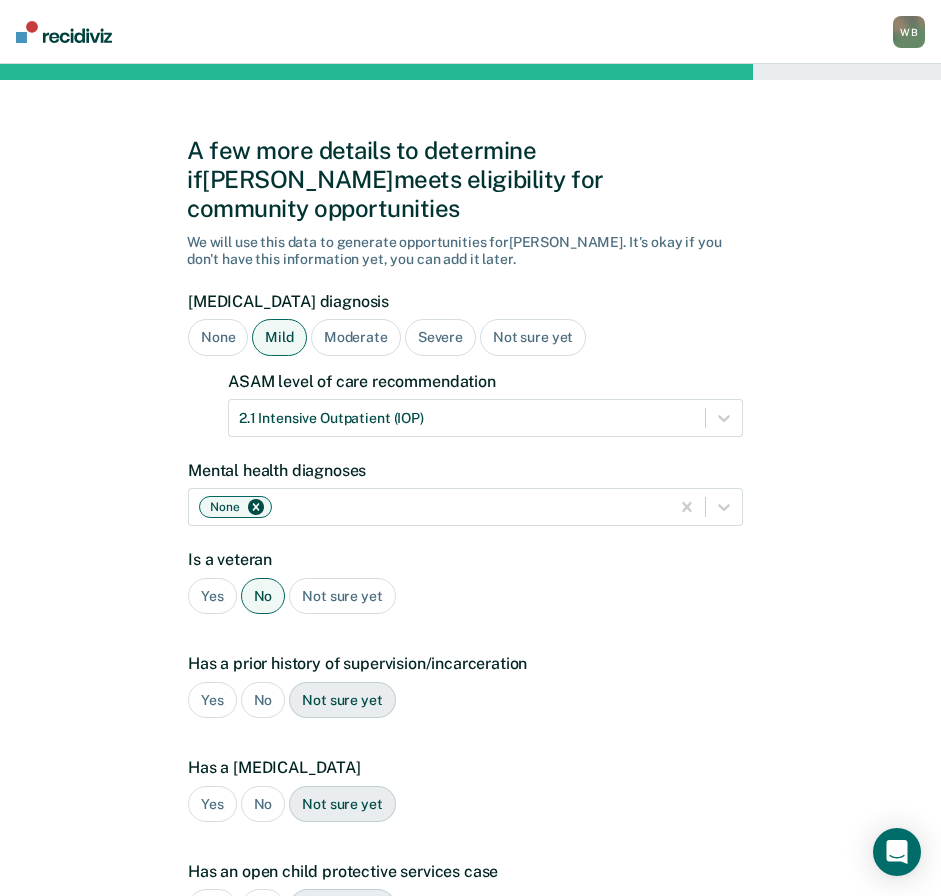 click on "No" at bounding box center [263, 700] 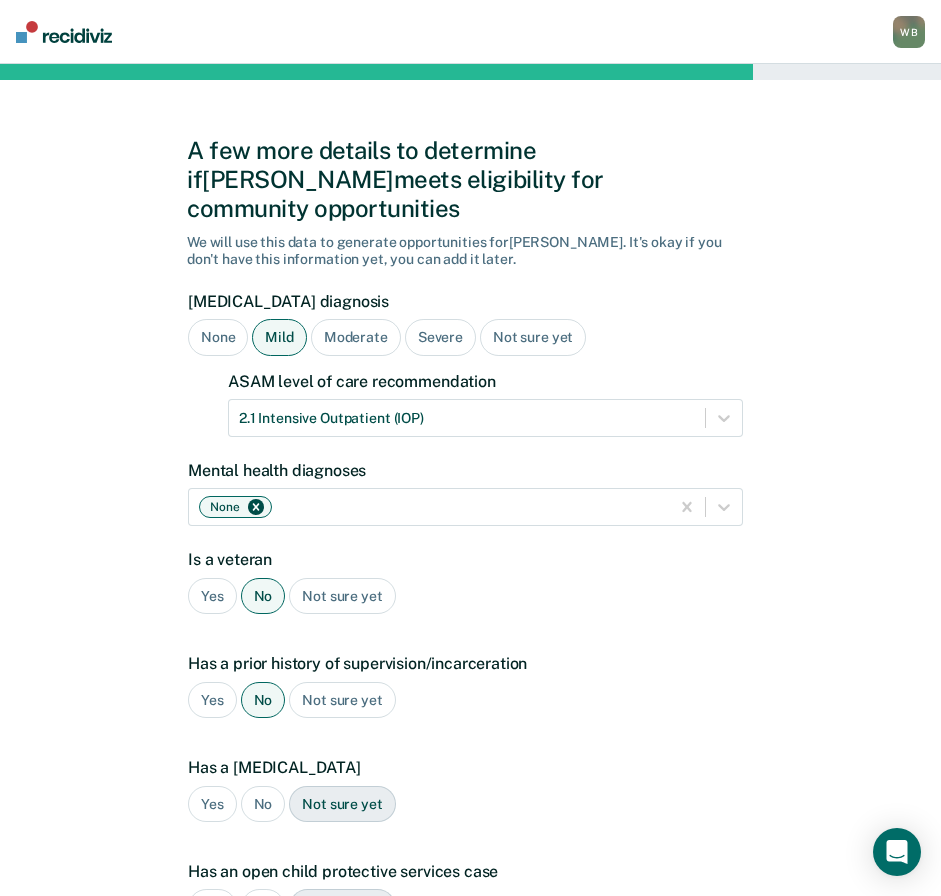 click on "Yes" at bounding box center (212, 700) 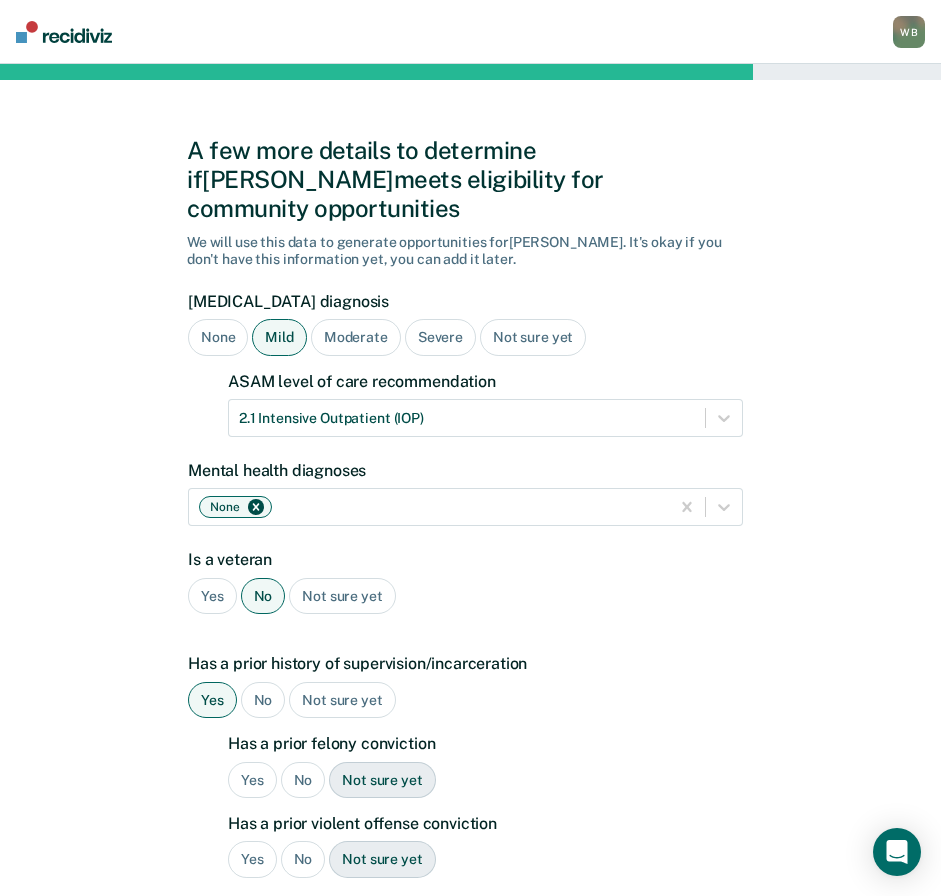 click on "Yes" at bounding box center [252, 780] 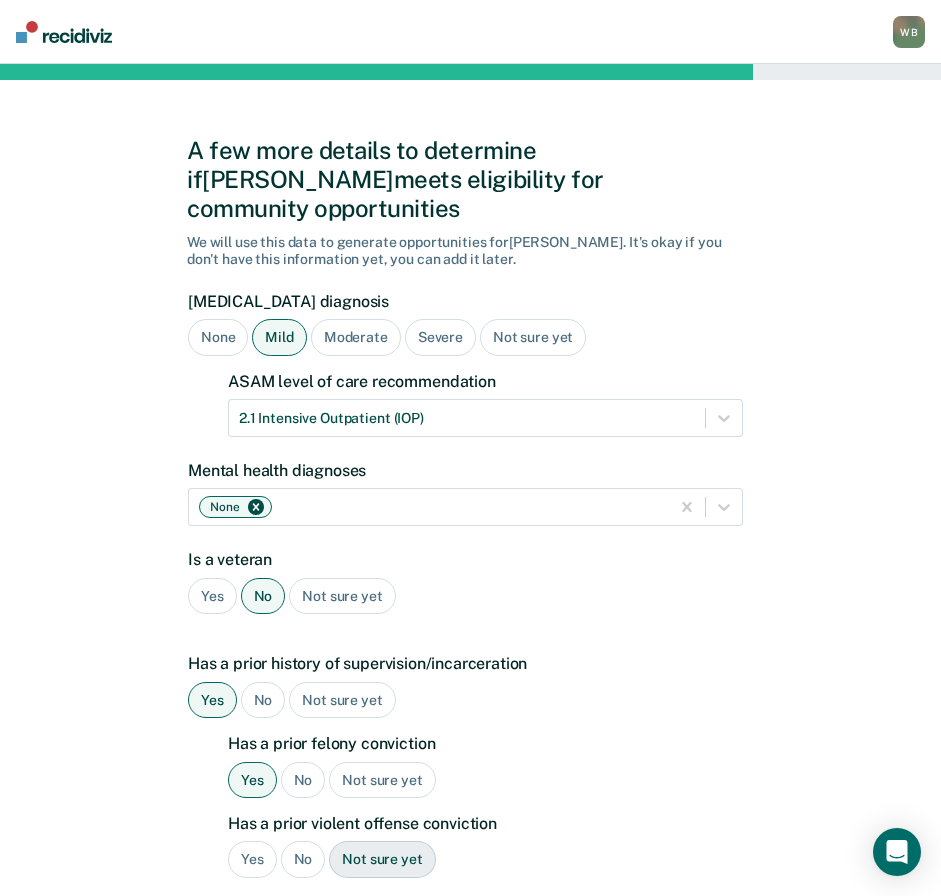 click on "Yes" at bounding box center (252, 859) 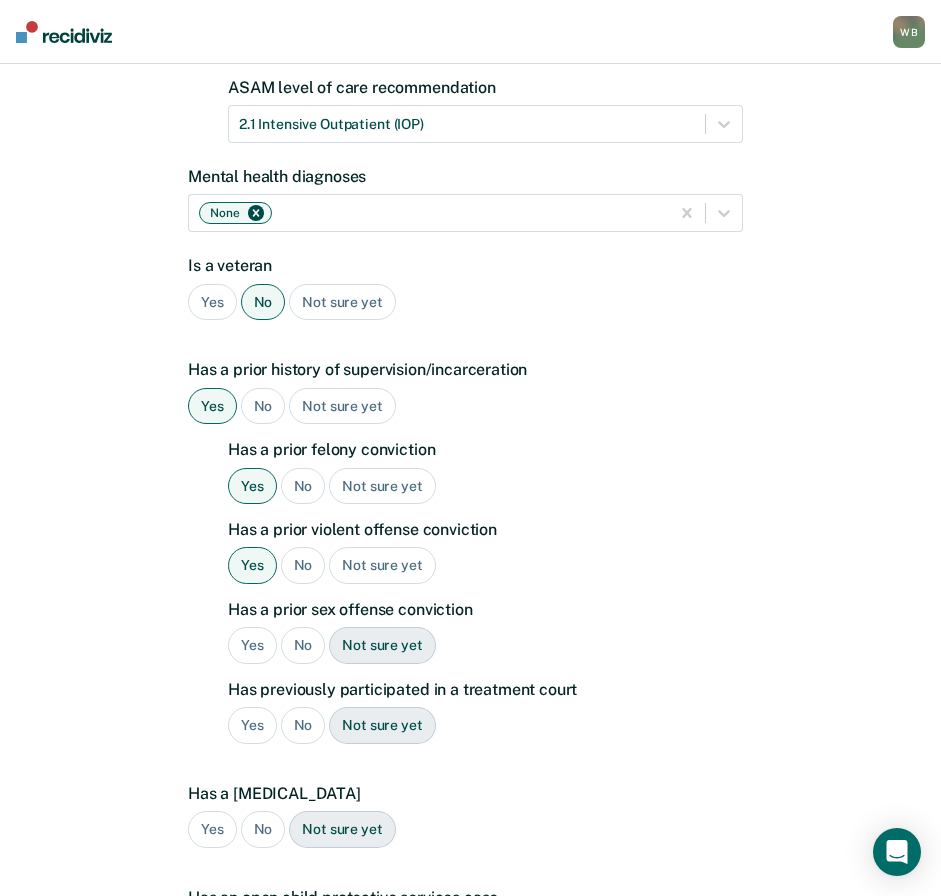 scroll, scrollTop: 300, scrollLeft: 0, axis: vertical 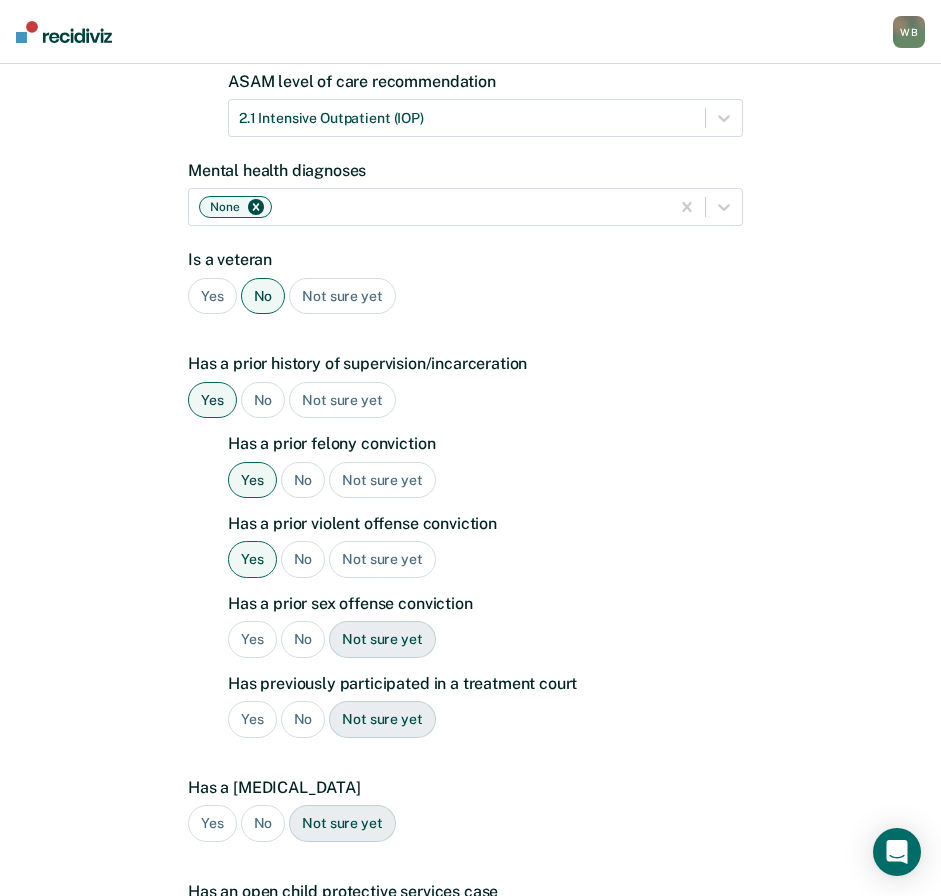 click on "Yes" at bounding box center [252, 639] 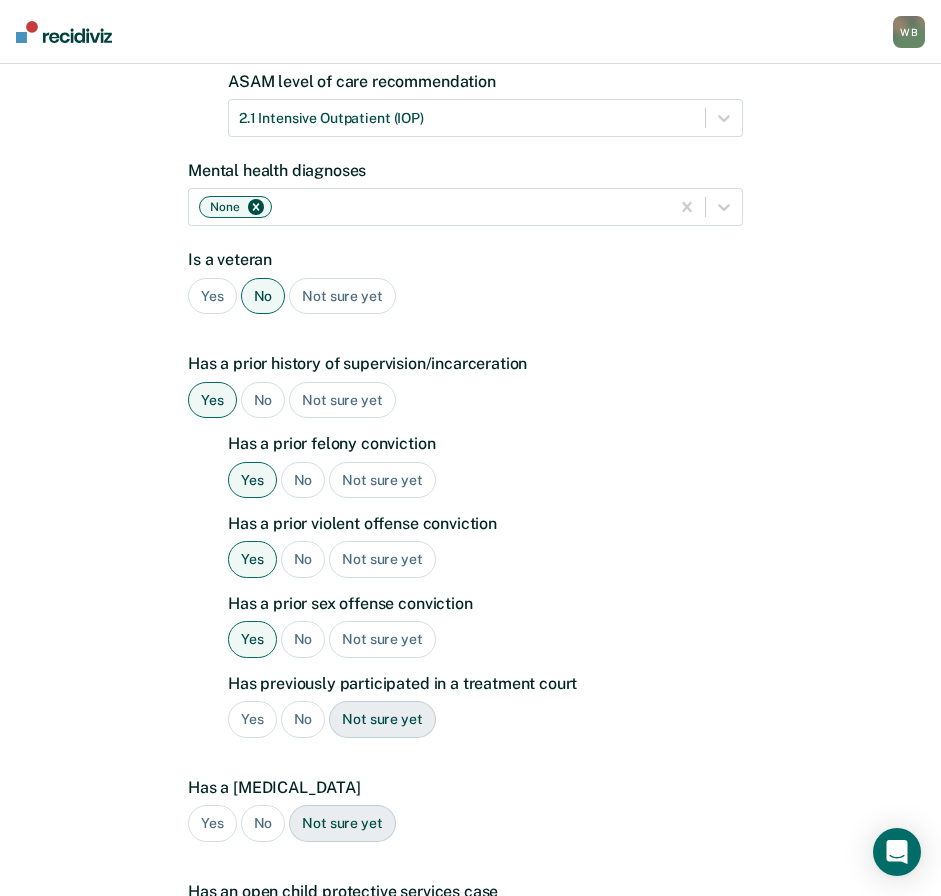 click on "No" at bounding box center [303, 639] 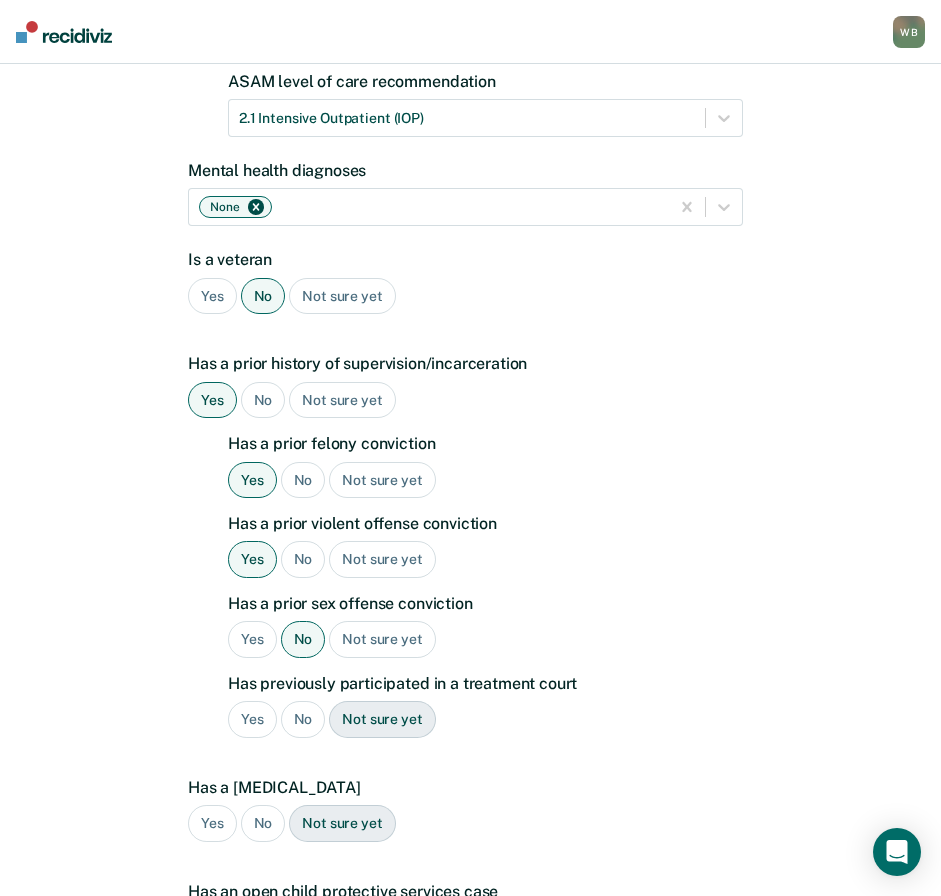 click on "Yes" at bounding box center [252, 639] 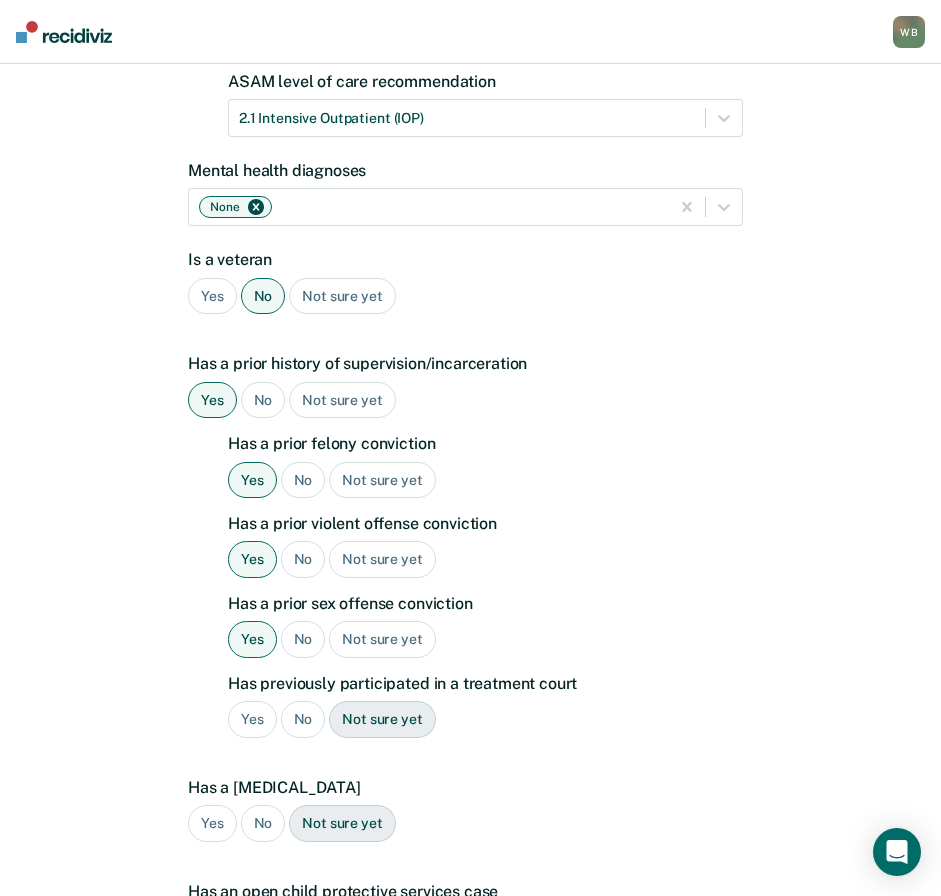 click on "No" at bounding box center (303, 719) 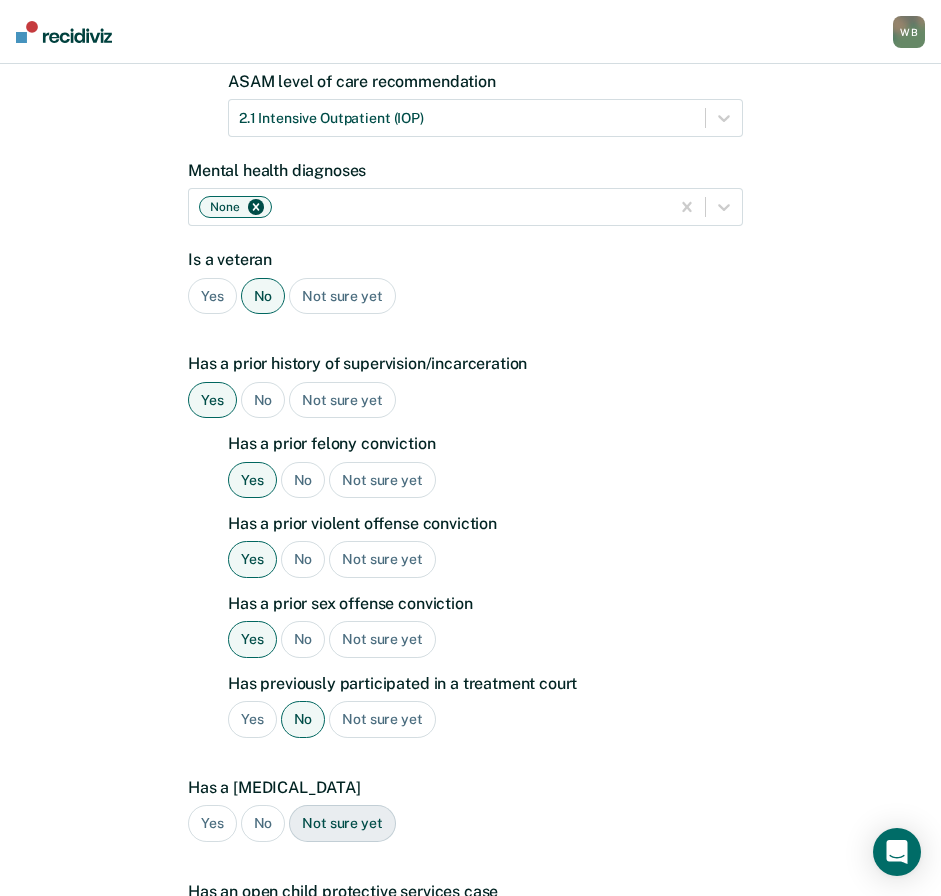 click on "No" at bounding box center [263, 823] 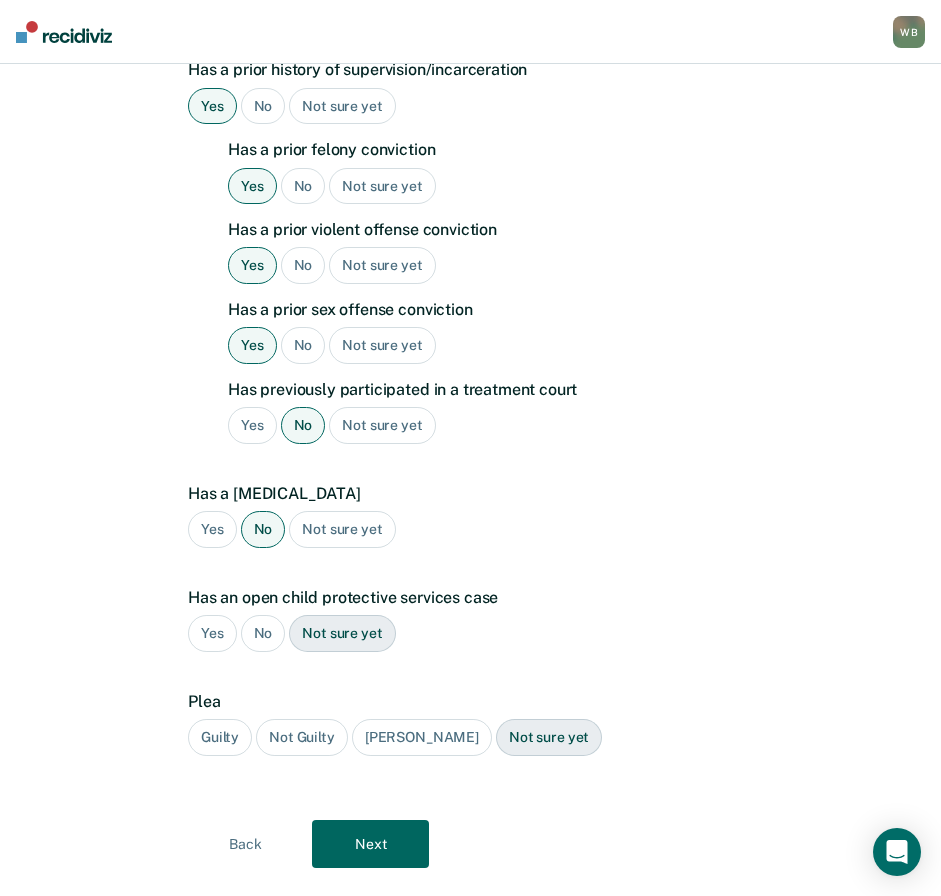 scroll, scrollTop: 600, scrollLeft: 0, axis: vertical 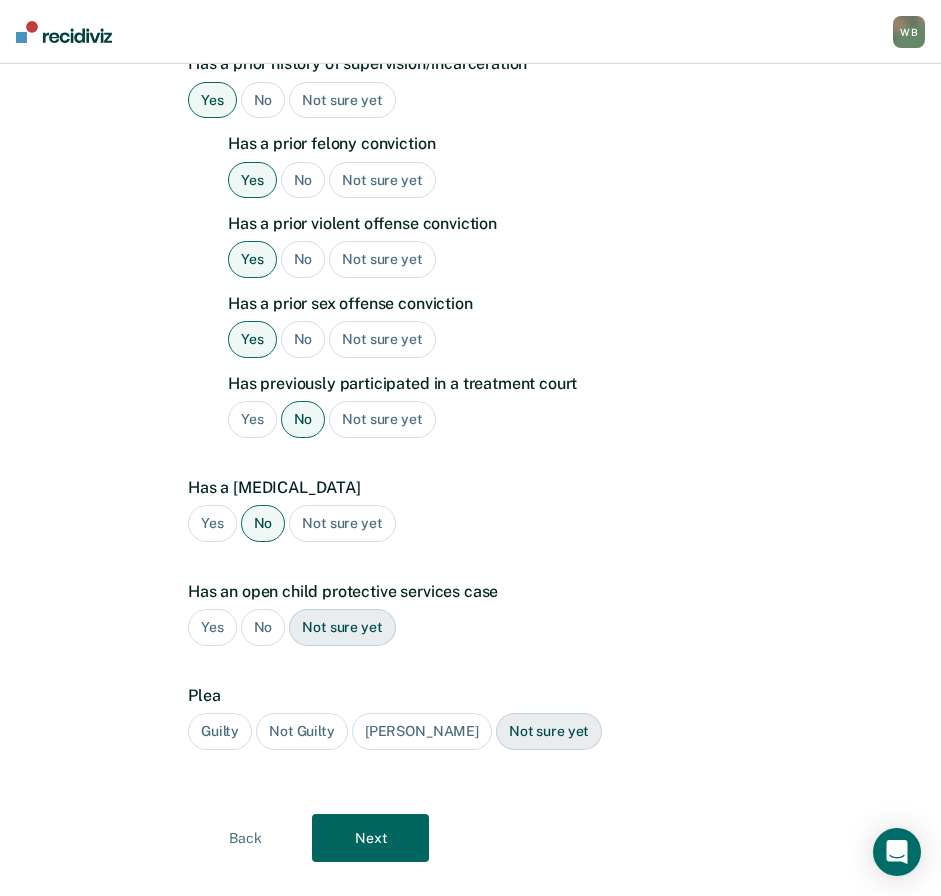 click on "No" at bounding box center [263, 627] 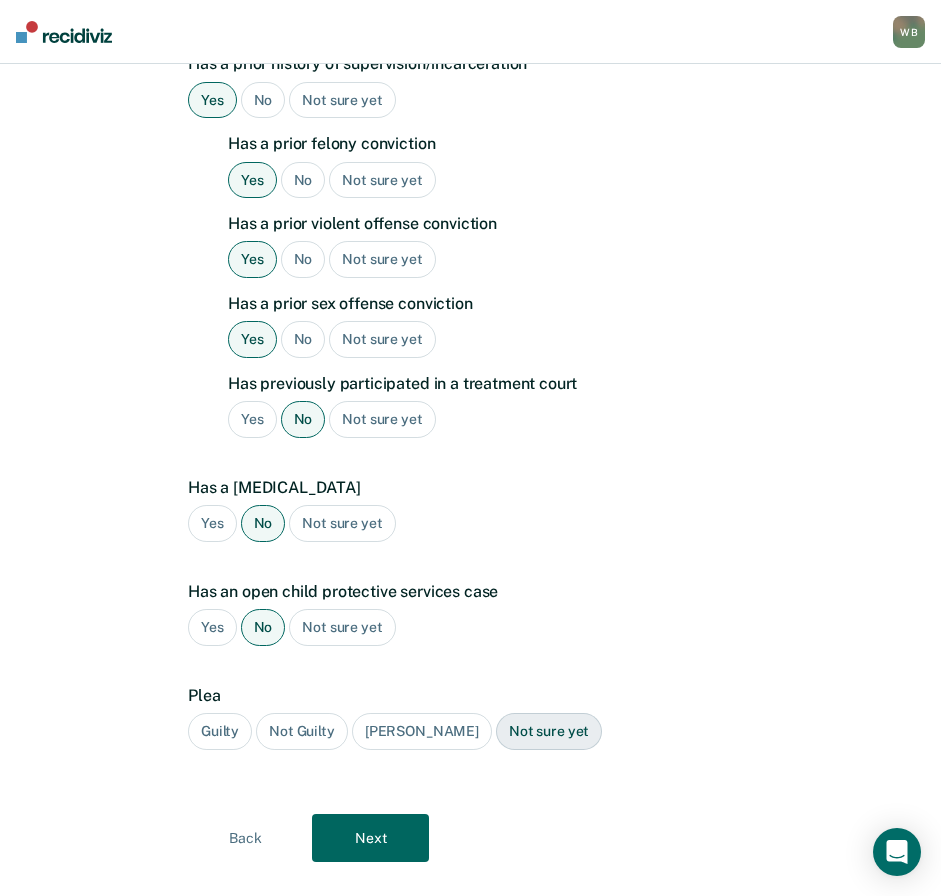 click on "Guilty" at bounding box center [220, 731] 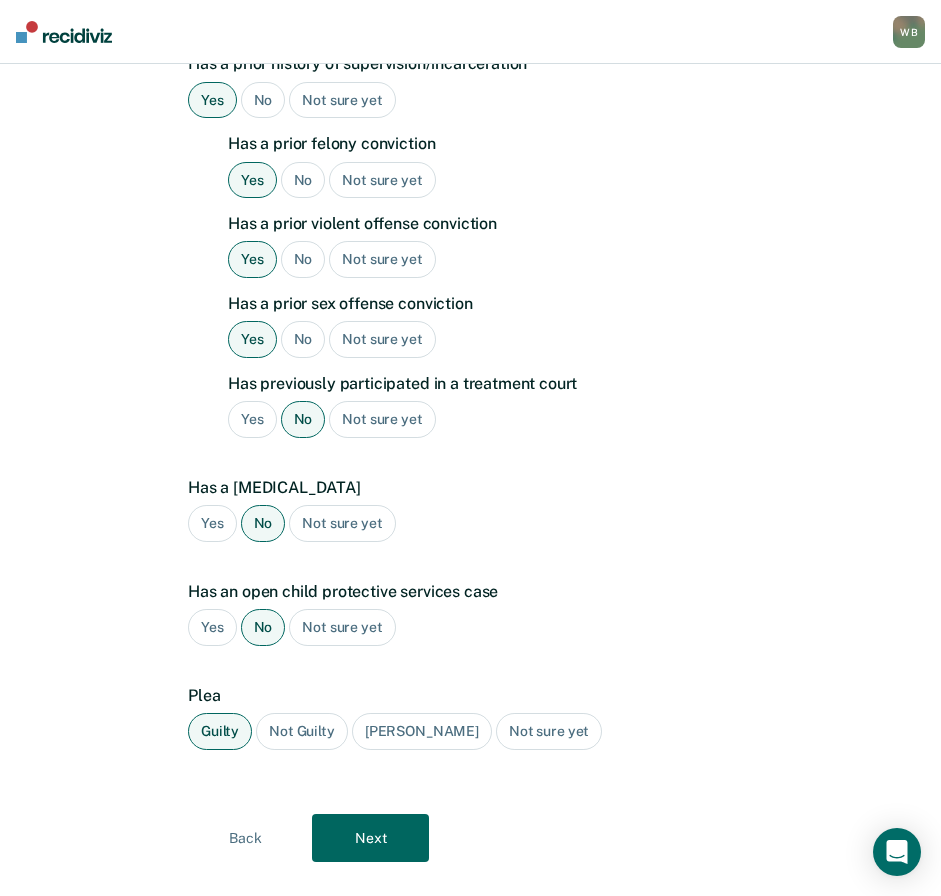 click on "Next" at bounding box center (370, 838) 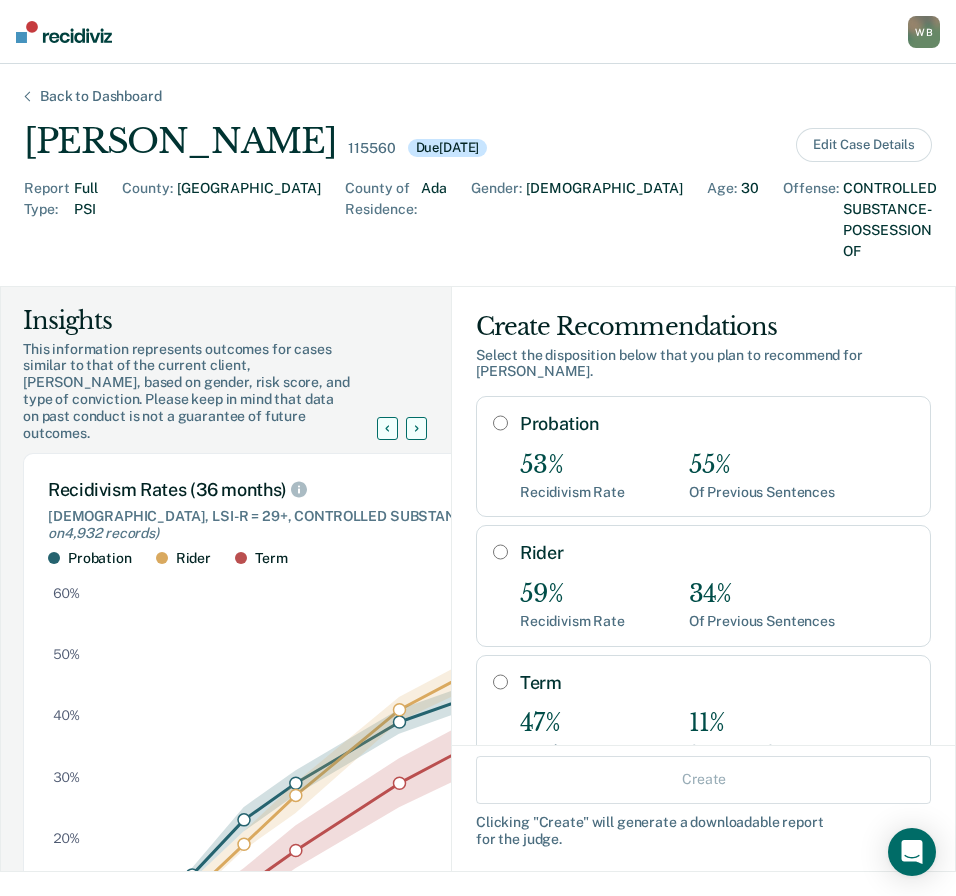 click on "Rider" at bounding box center (500, 552) 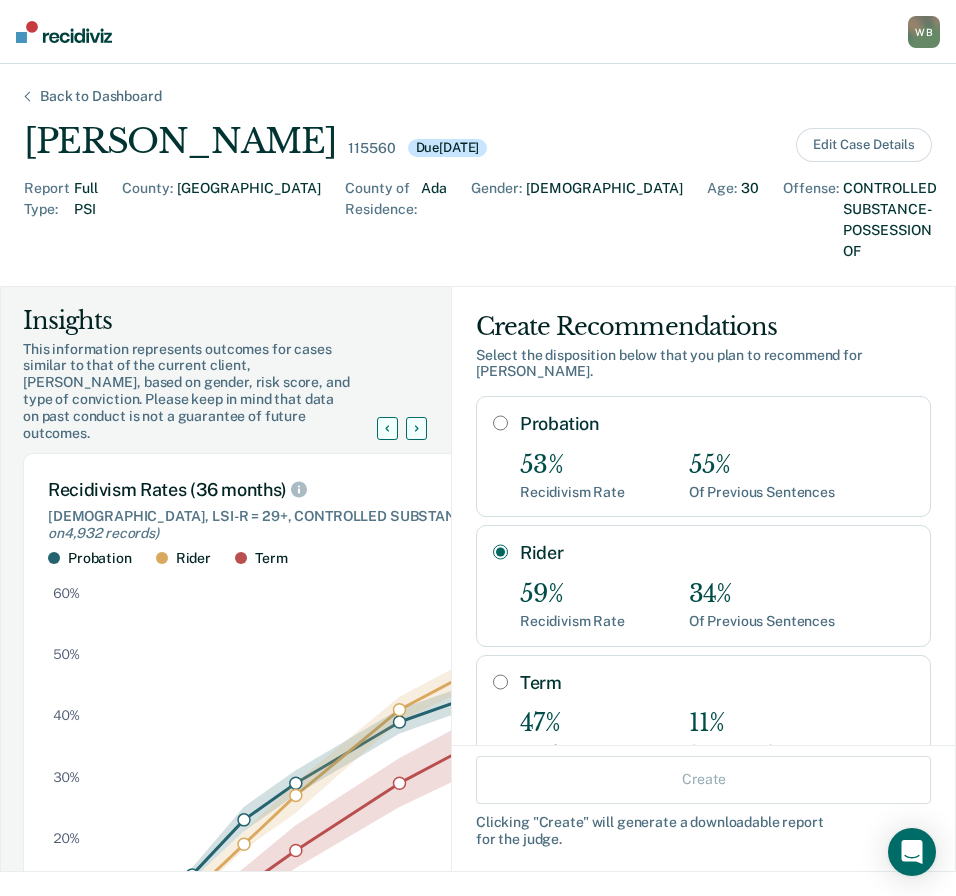 radio on "true" 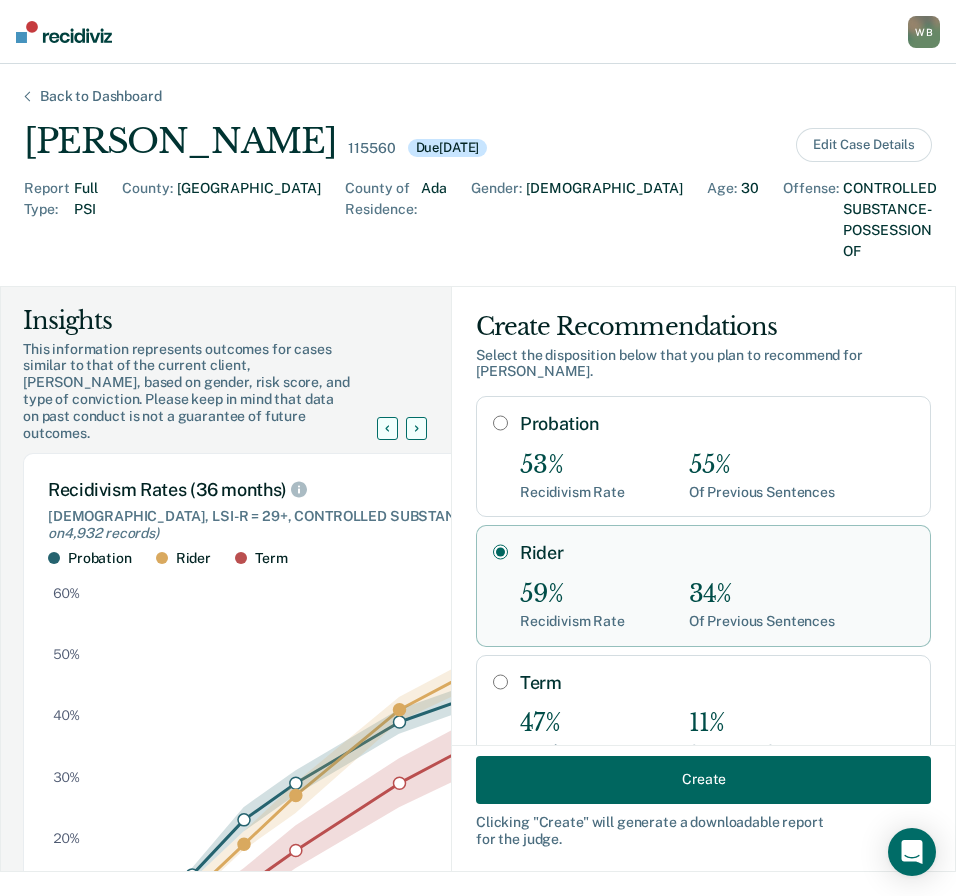 click on "Rider" at bounding box center (500, 552) 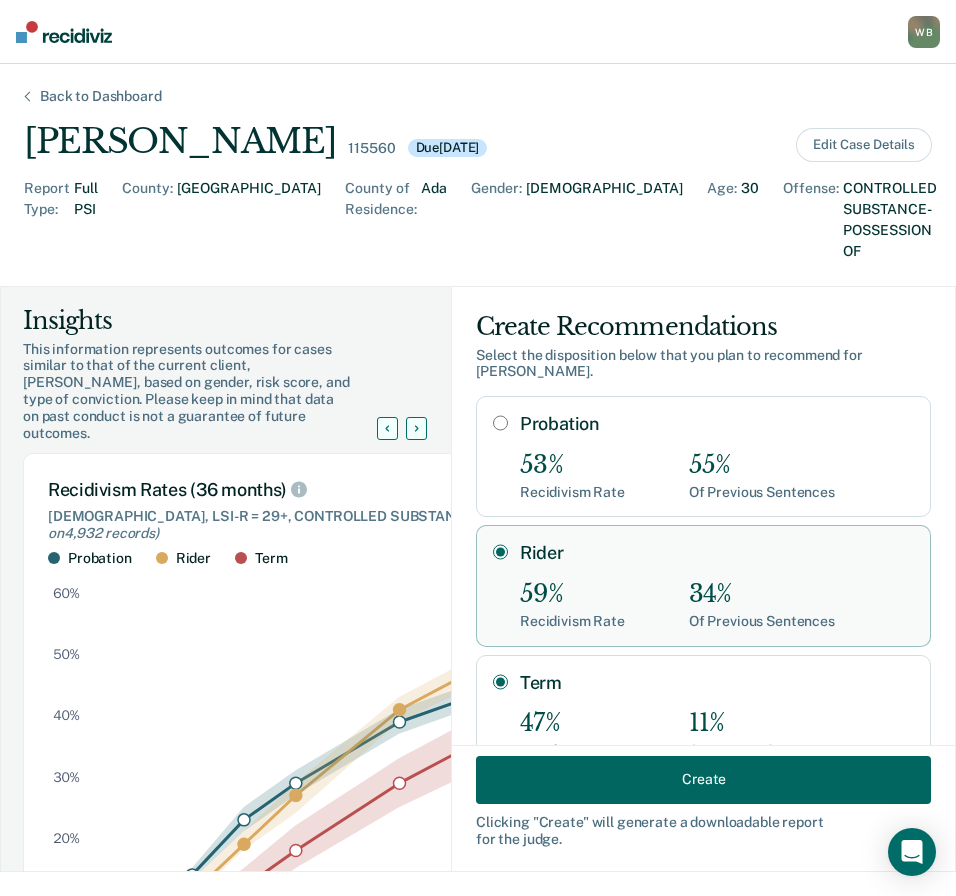 radio on "true" 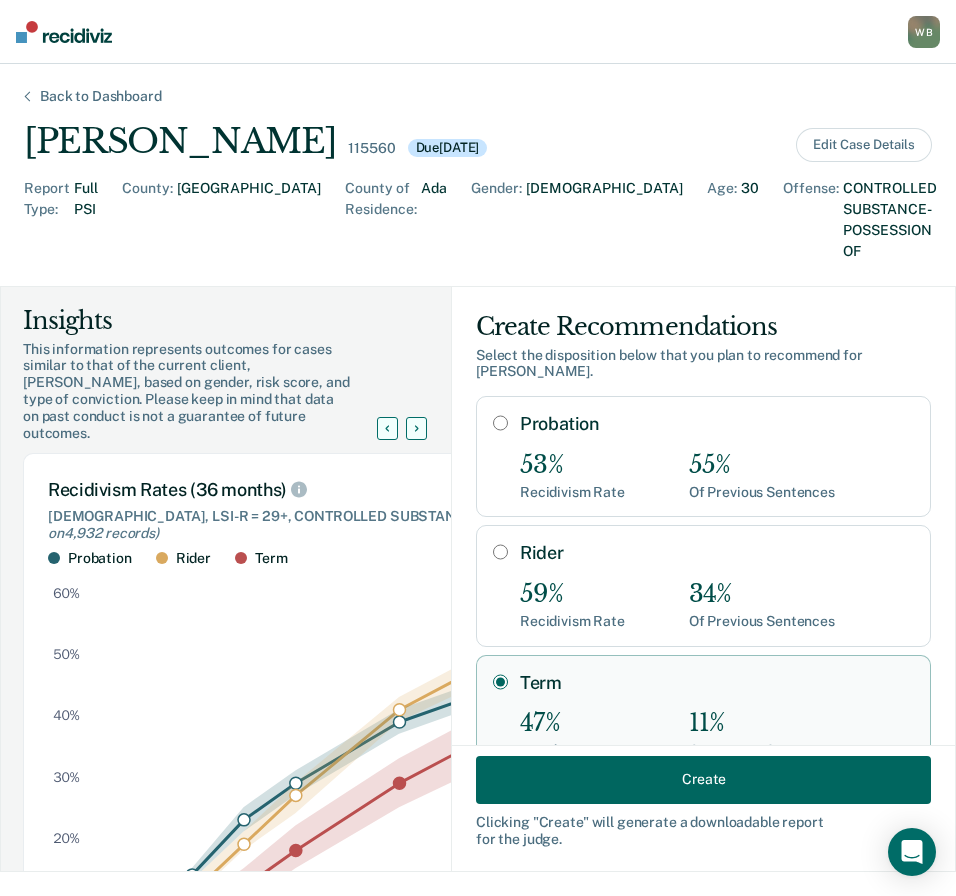 click on "Create" at bounding box center (703, 779) 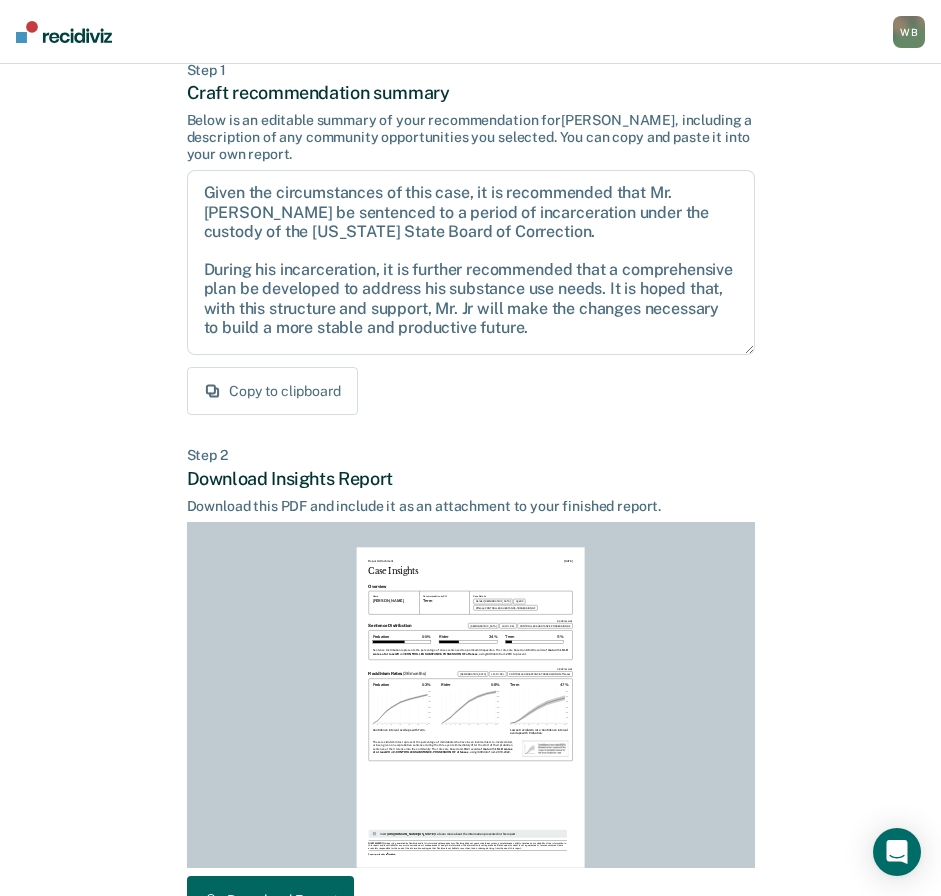 scroll, scrollTop: 244, scrollLeft: 0, axis: vertical 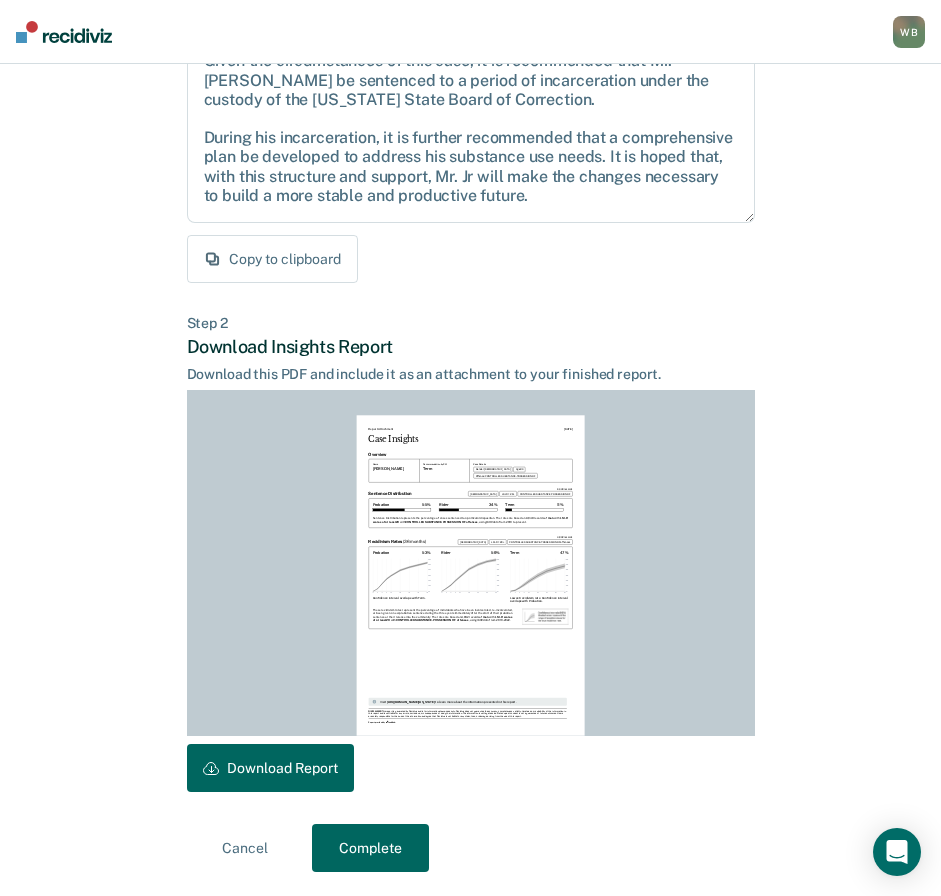 click on "Download Report" at bounding box center (270, 768) 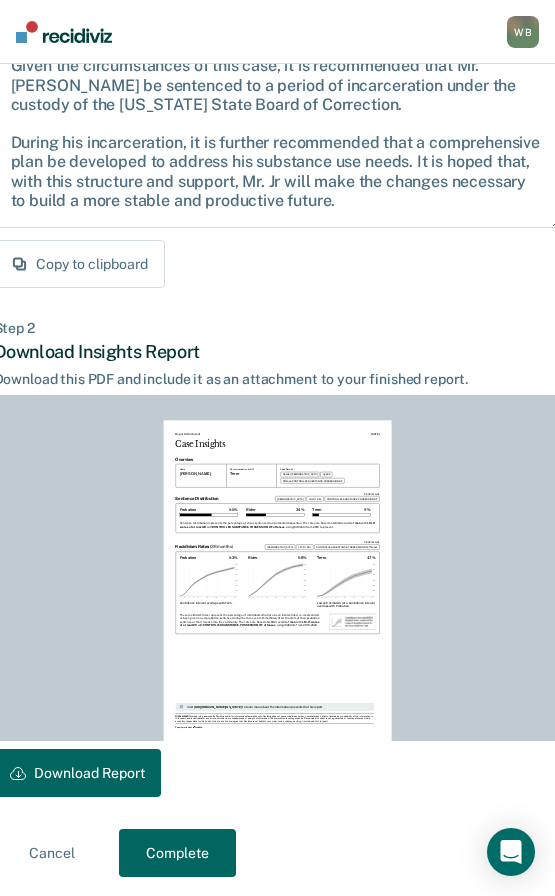 scroll, scrollTop: 244, scrollLeft: 0, axis: vertical 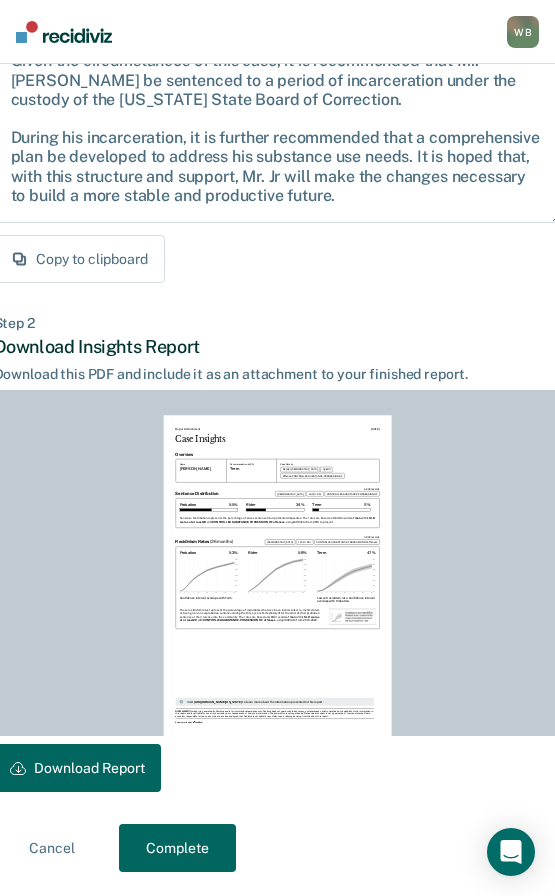 click on "Complete" at bounding box center (177, 848) 